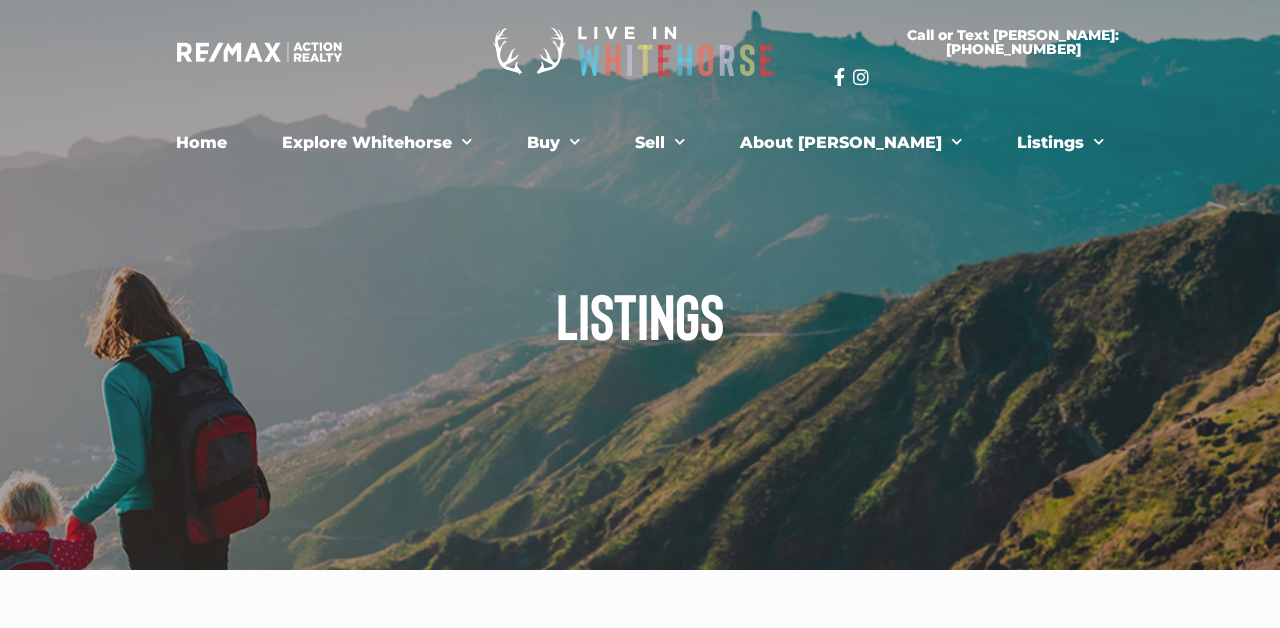 scroll, scrollTop: 0, scrollLeft: 0, axis: both 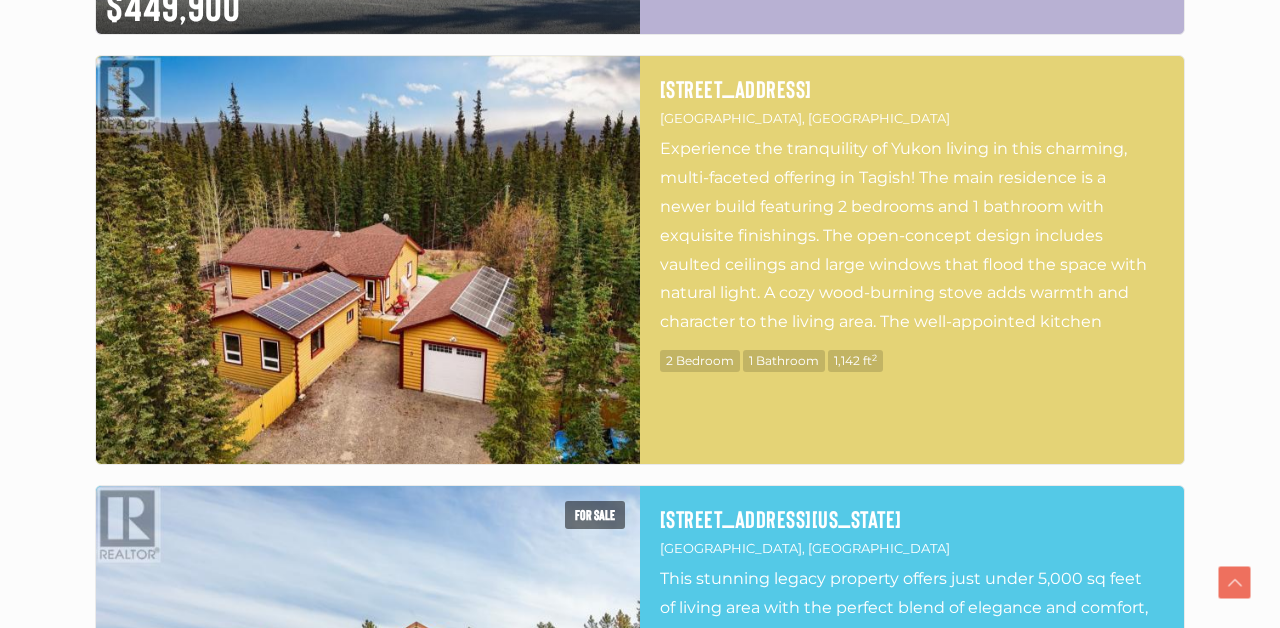 click at bounding box center (368, 260) 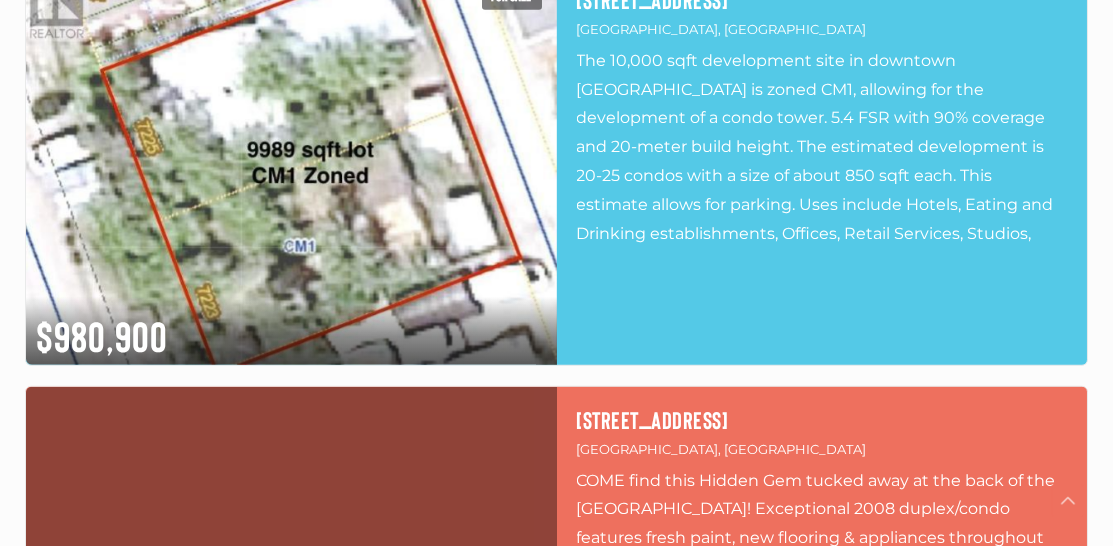 scroll, scrollTop: 6234, scrollLeft: 0, axis: vertical 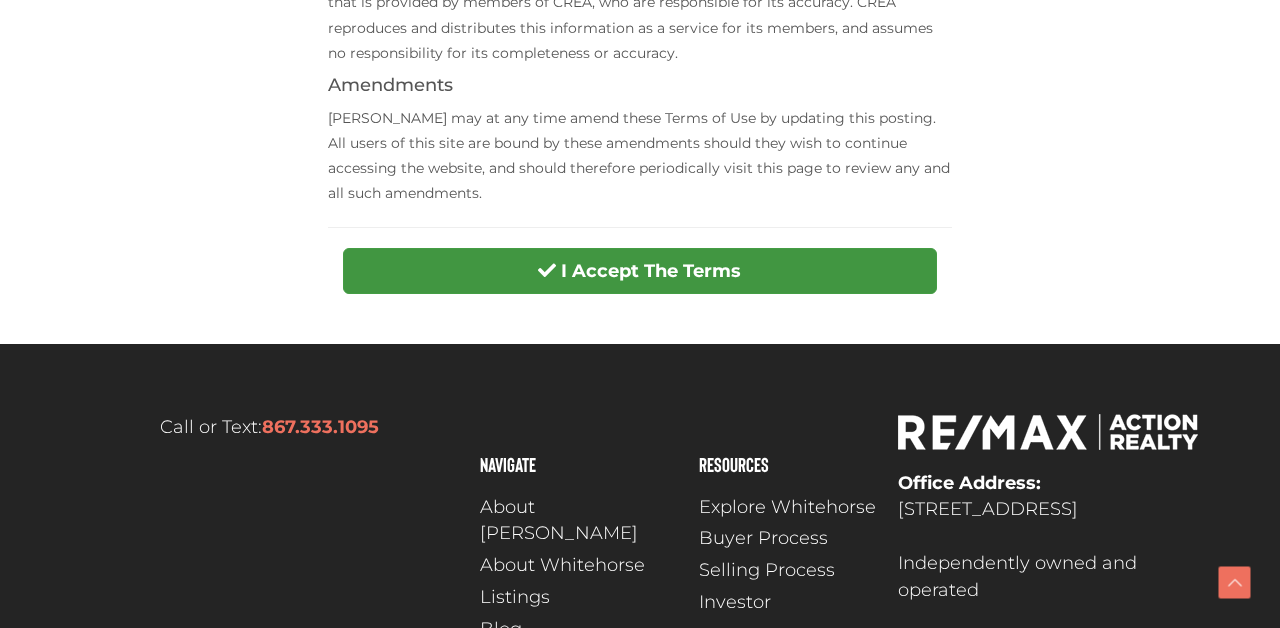 click on "I Accept The Terms" at bounding box center [639, 271] 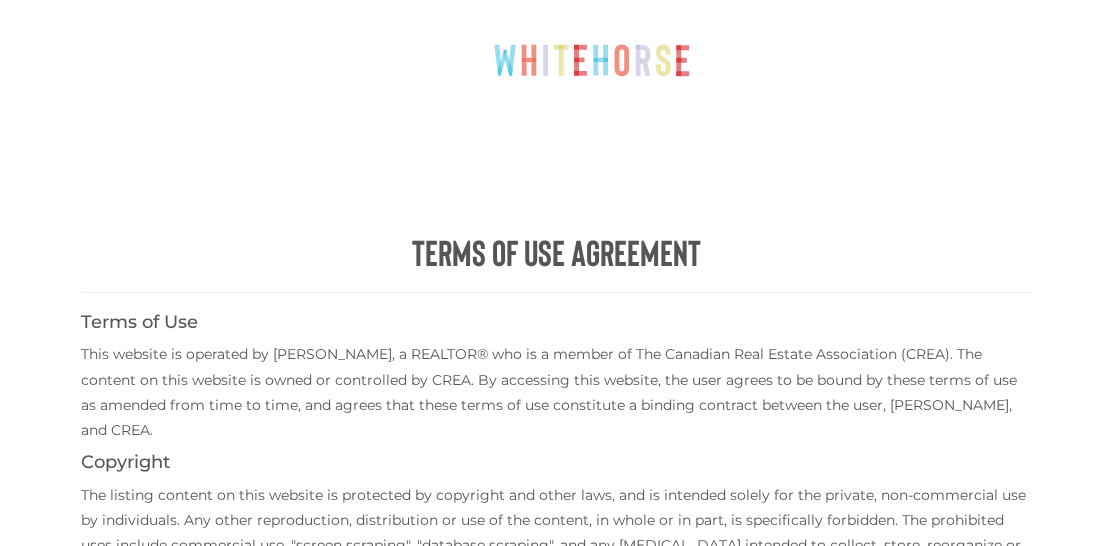 scroll, scrollTop: 0, scrollLeft: 0, axis: both 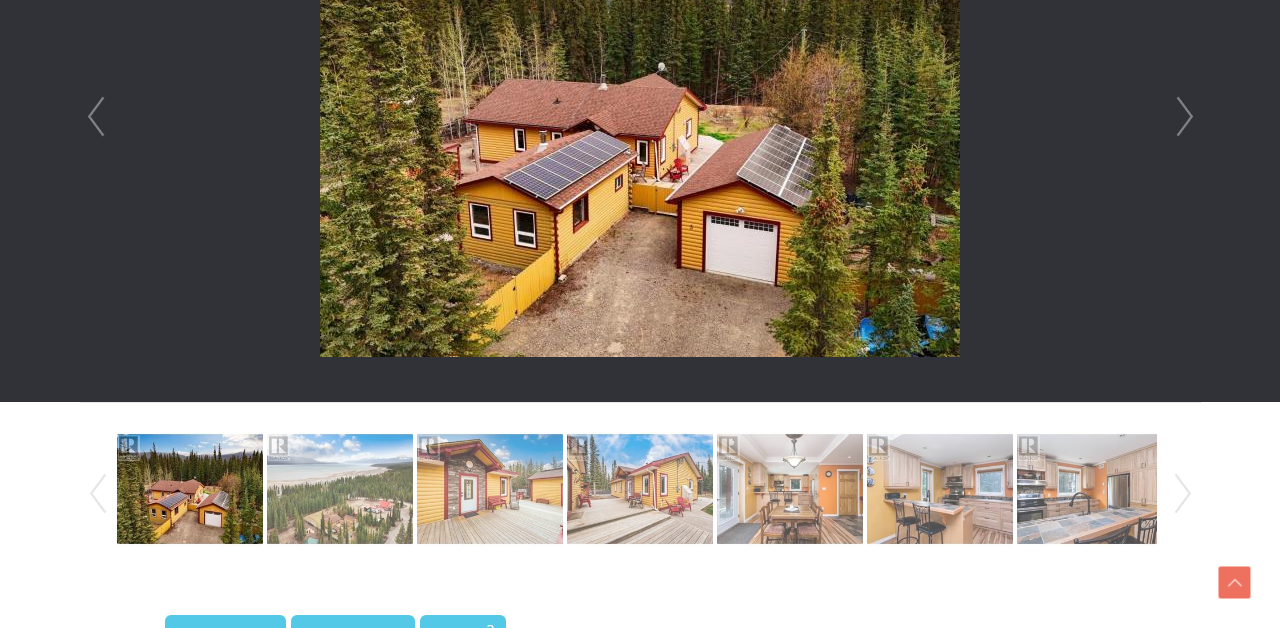 click on "Next" at bounding box center (1185, 117) 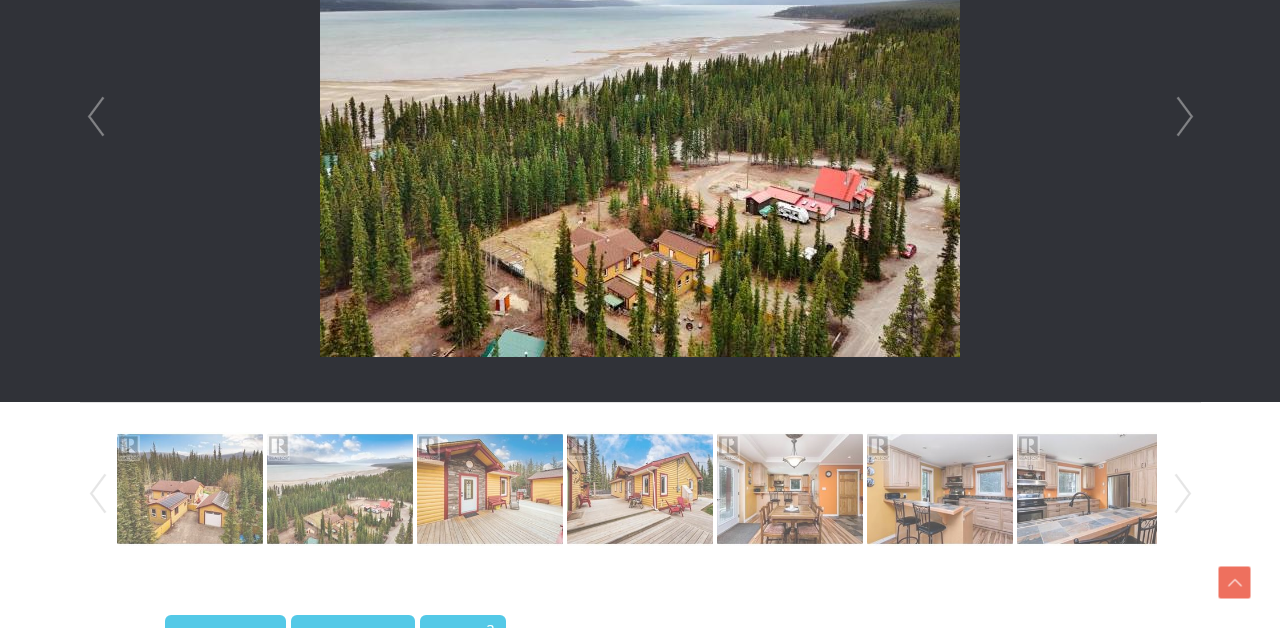 click on "Next" at bounding box center (1185, 117) 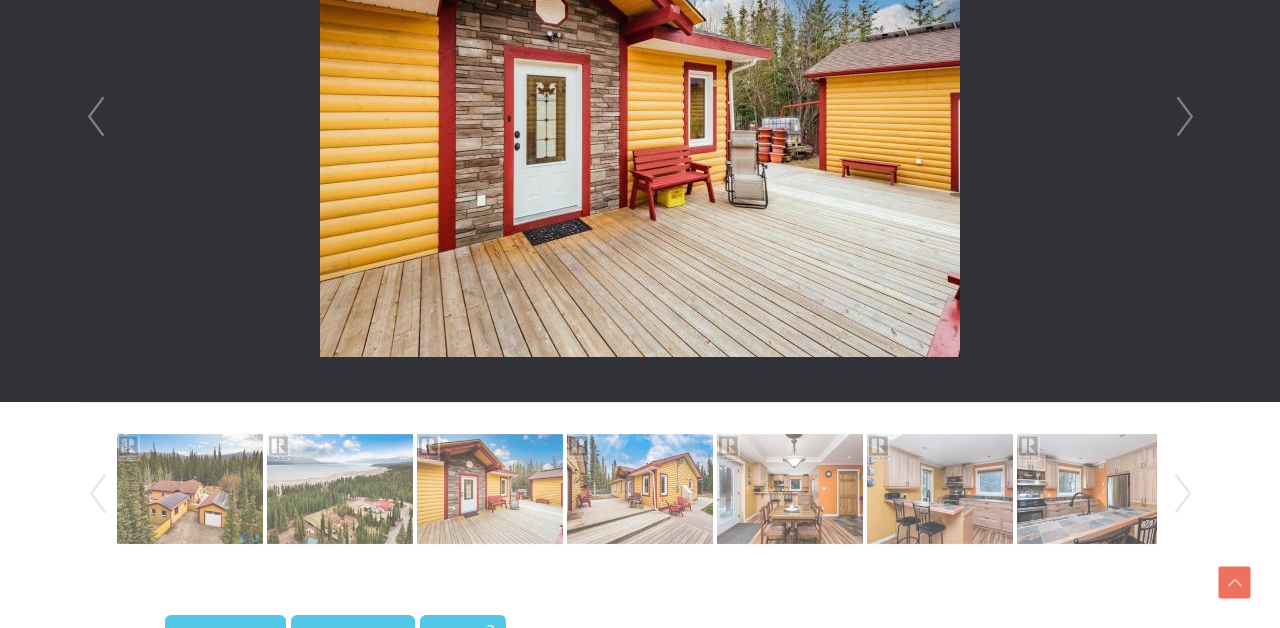 click on "Next" at bounding box center (1185, 117) 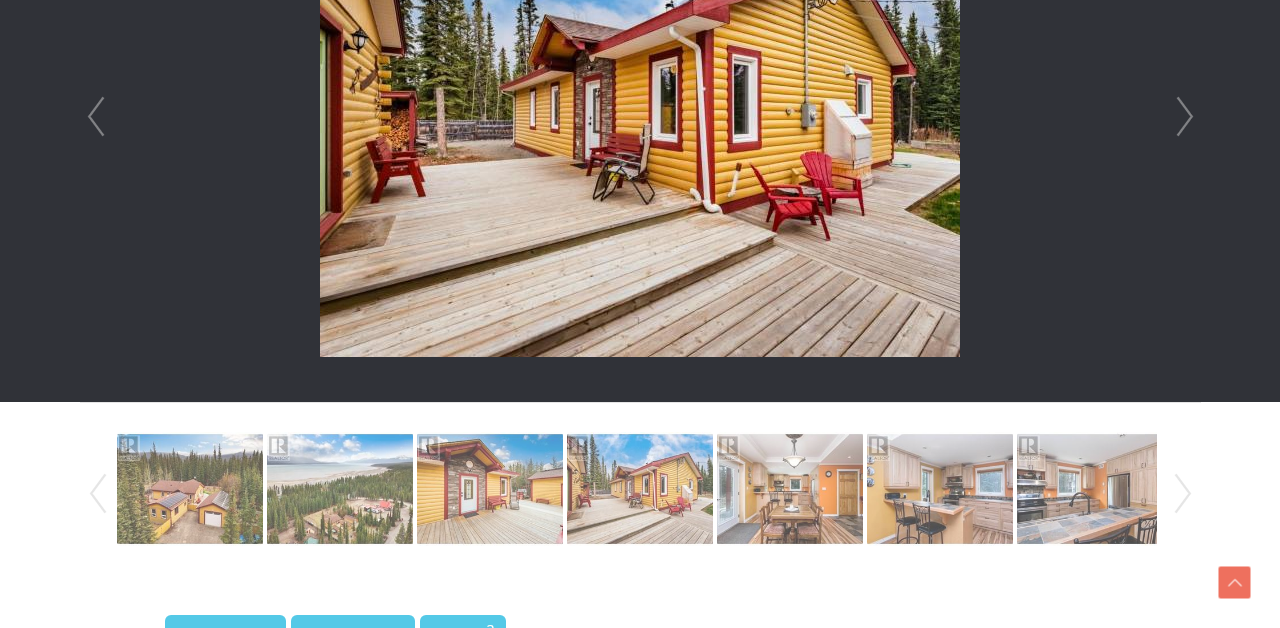 click on "Next" at bounding box center [1185, 117] 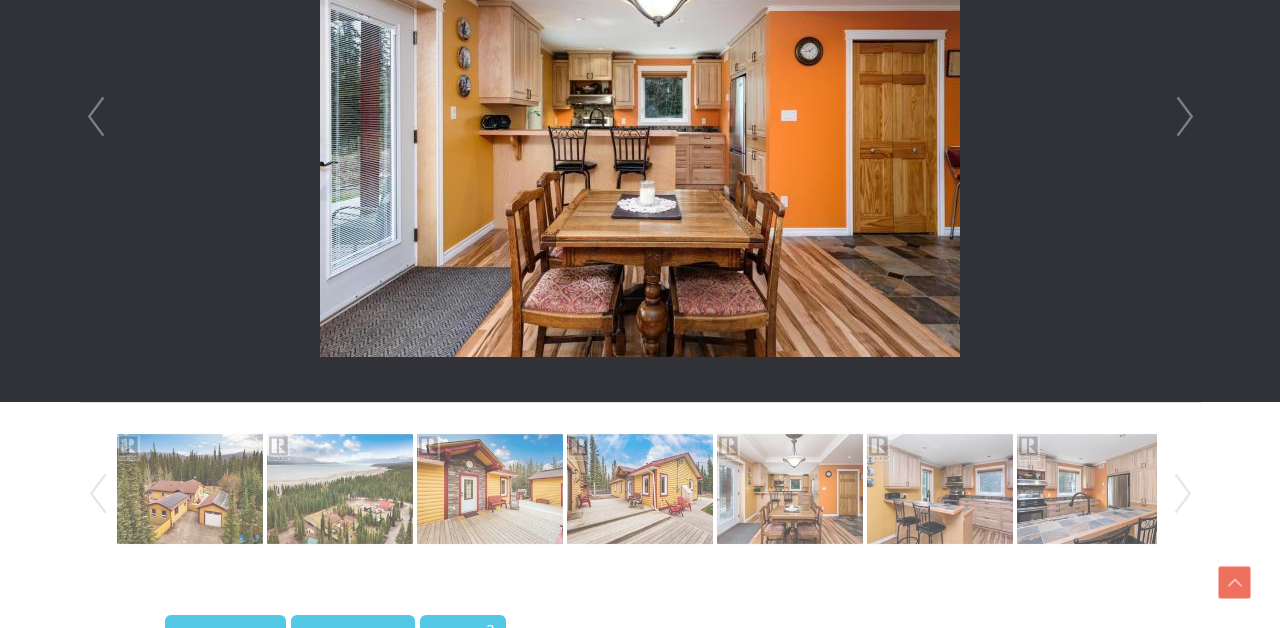click on "Next" at bounding box center (1185, 117) 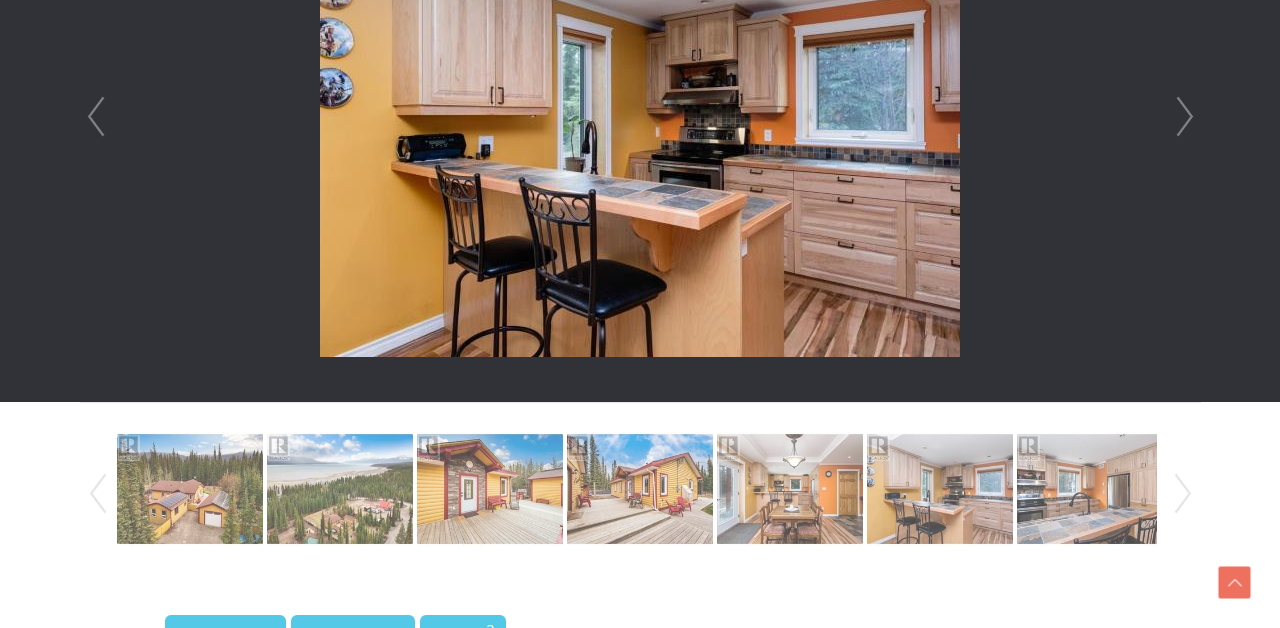 click on "Next" at bounding box center (1185, 117) 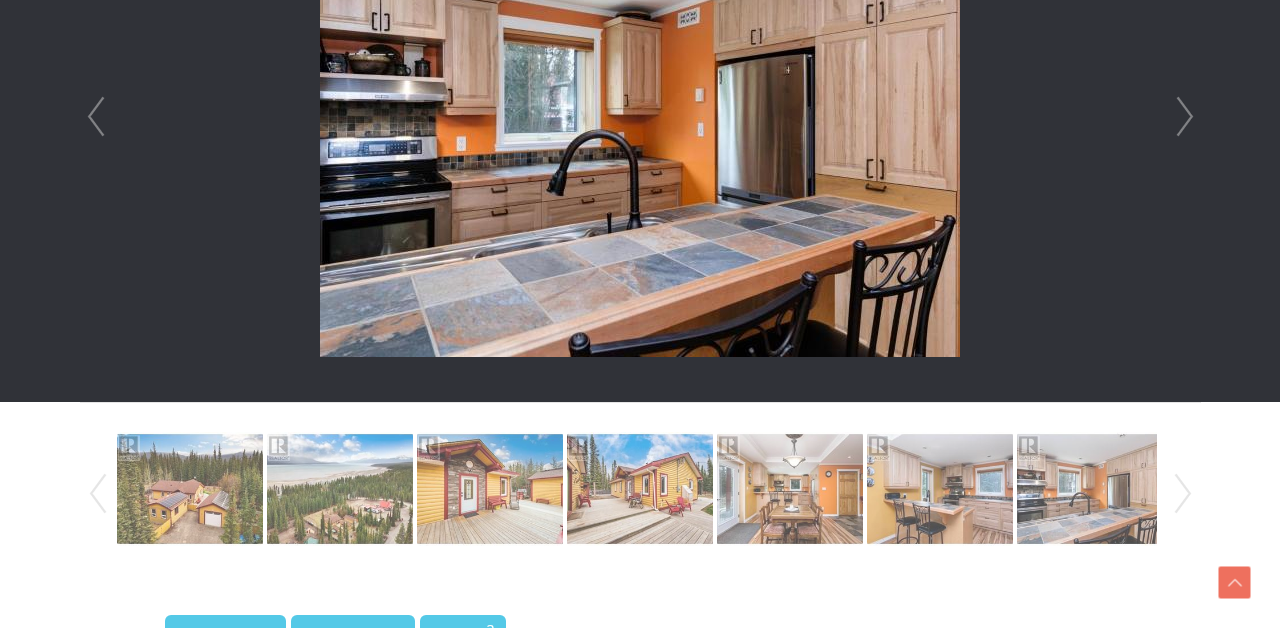 click on "Next" at bounding box center [1185, 117] 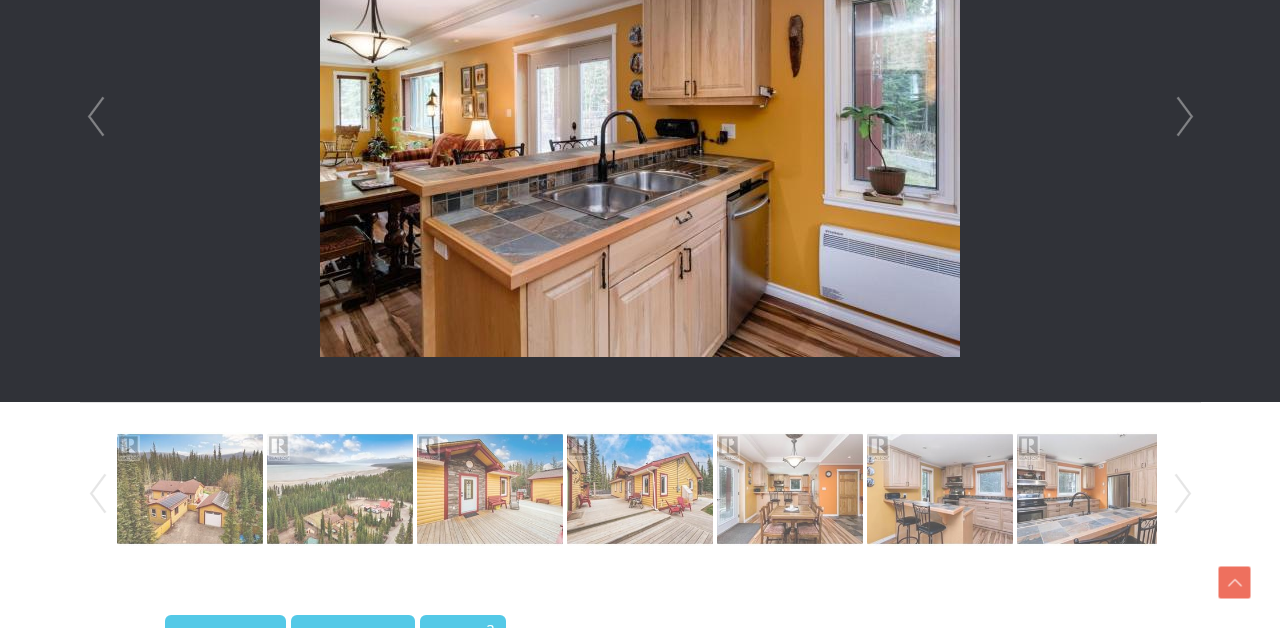 click on "Next" at bounding box center [1185, 117] 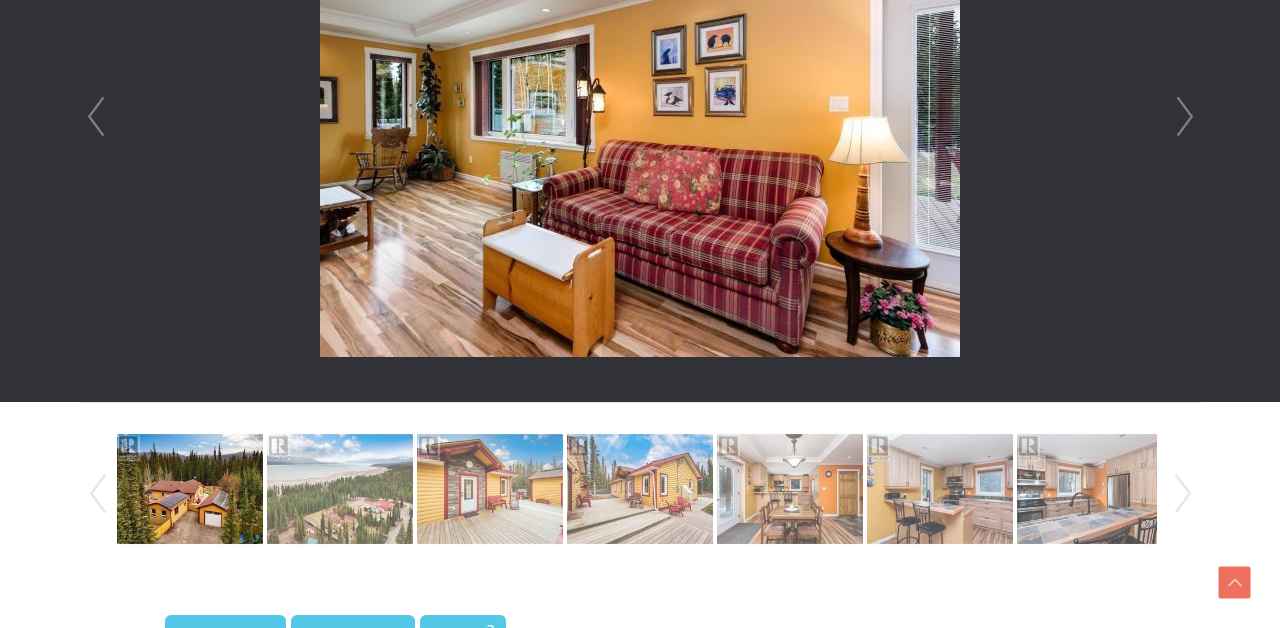 click on "Next" at bounding box center (1185, 117) 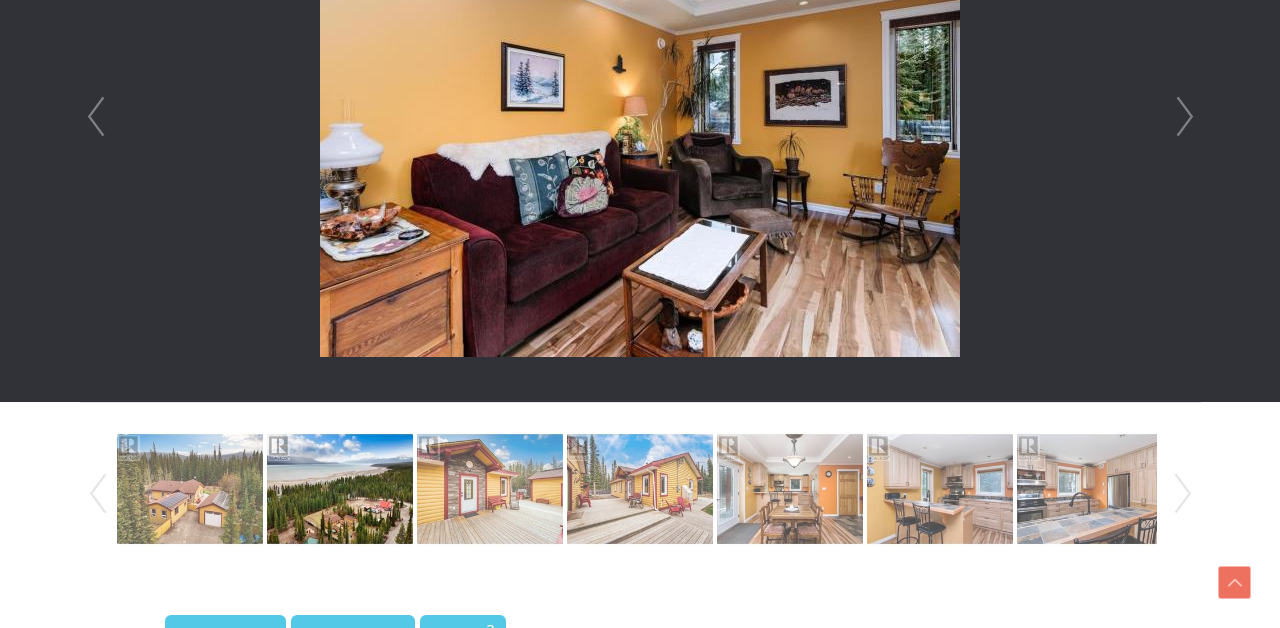 click on "Next" at bounding box center (1185, 117) 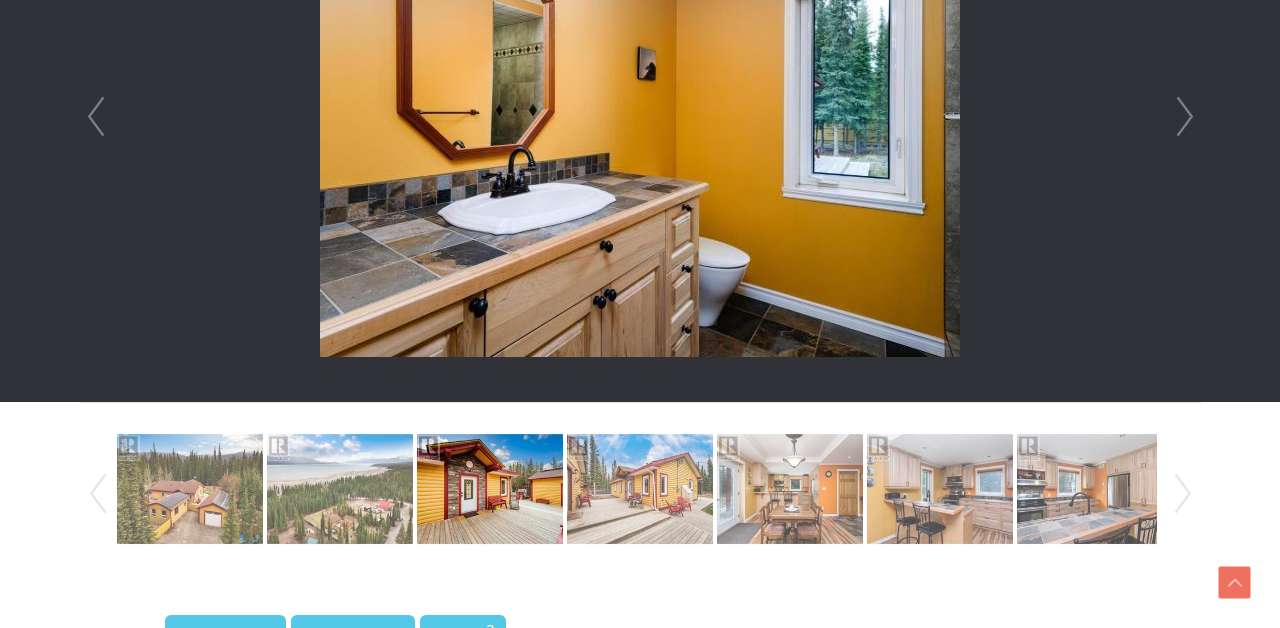 click on "Next" at bounding box center (1185, 117) 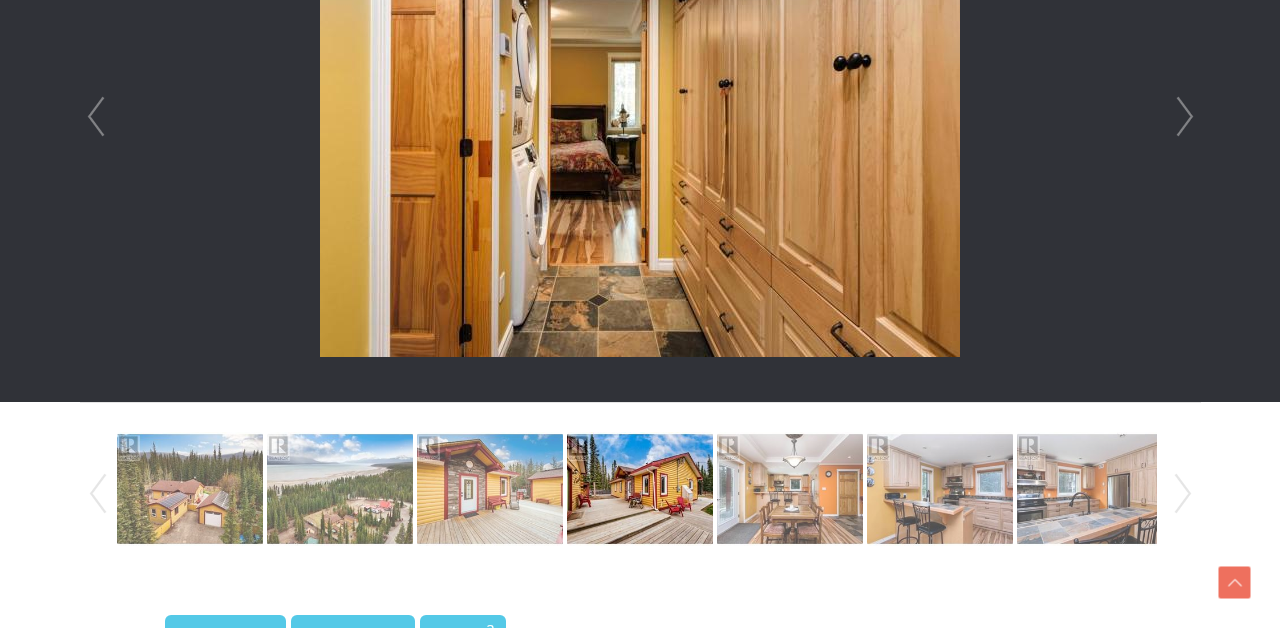 click on "Next" at bounding box center [1185, 117] 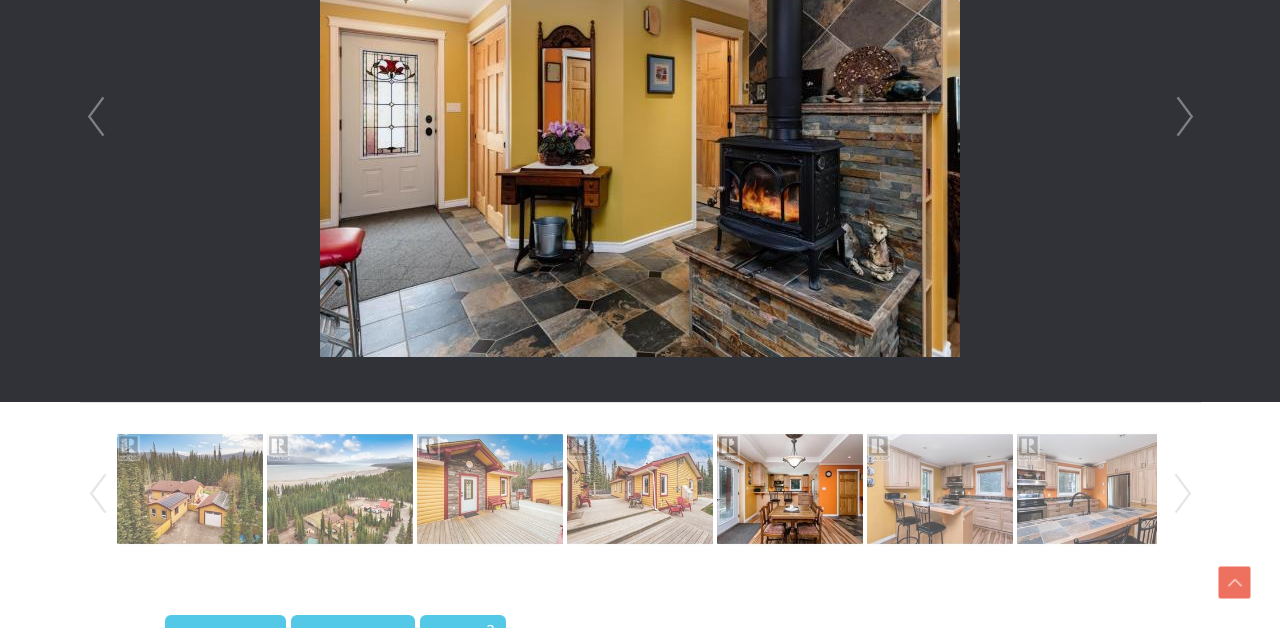 click on "Next" at bounding box center (1185, 117) 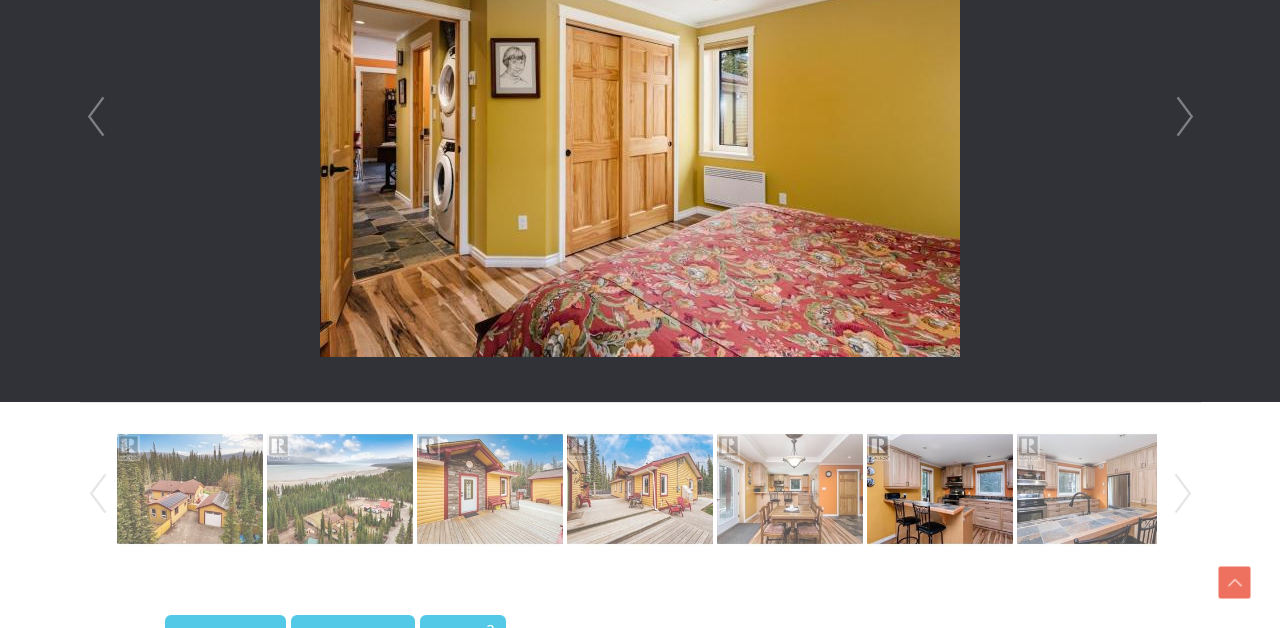 click on "Next" at bounding box center [1185, 117] 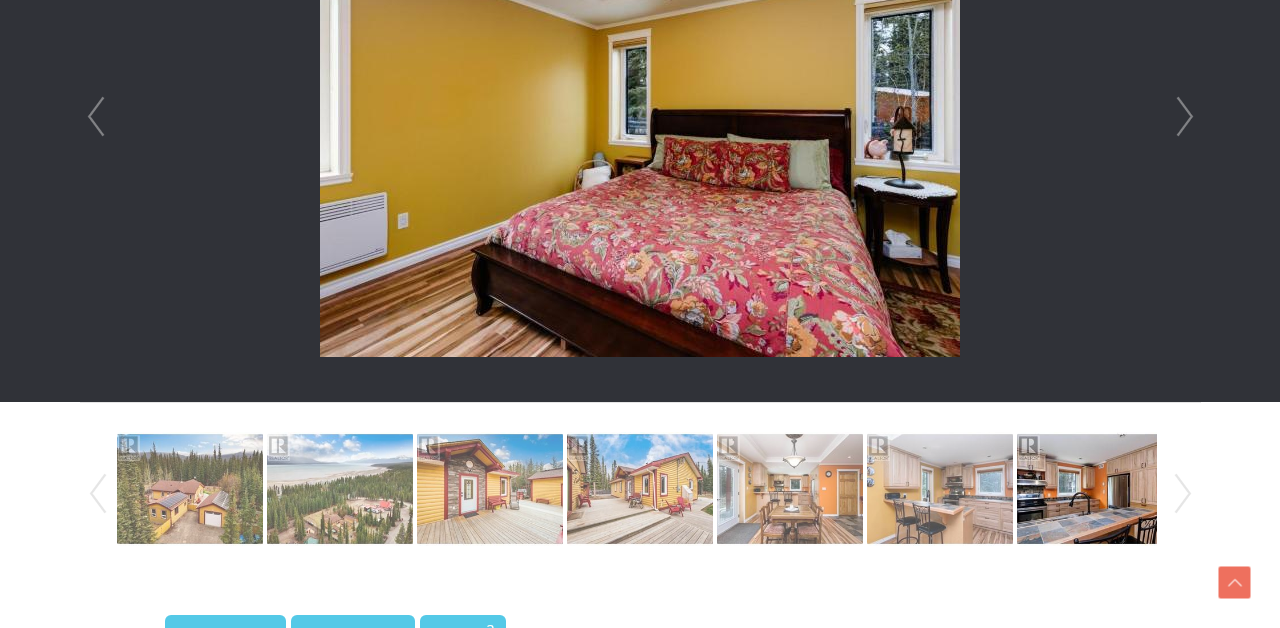 click on "Next" at bounding box center (1185, 117) 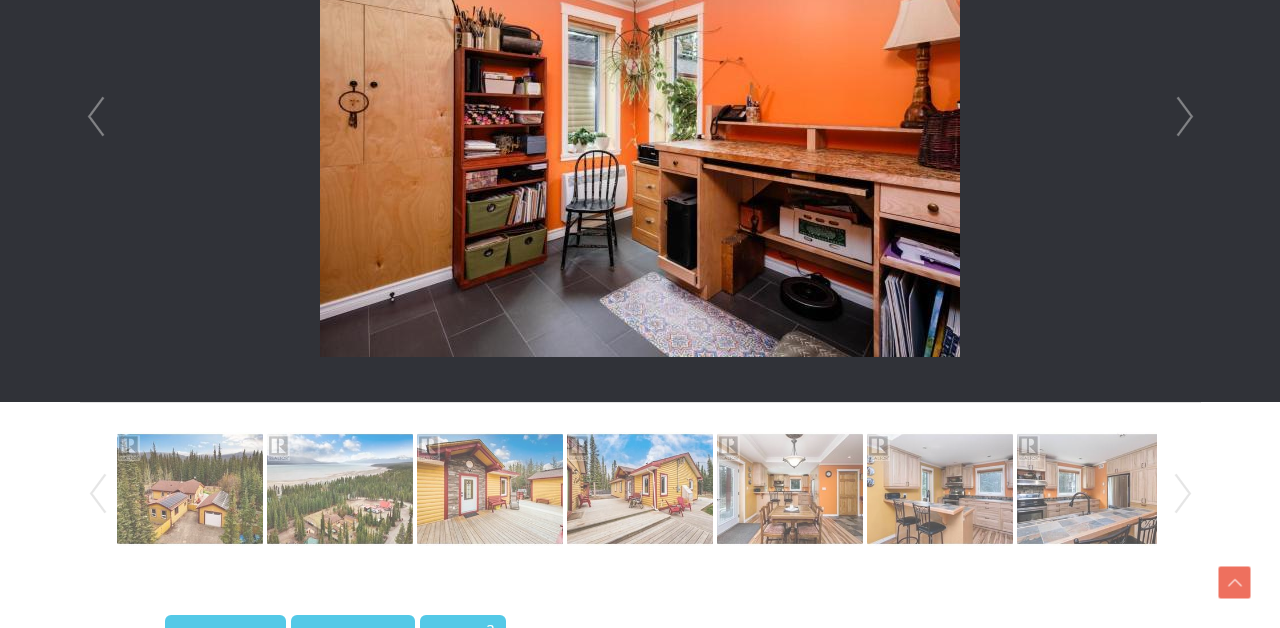 click on "Next" at bounding box center [1185, 117] 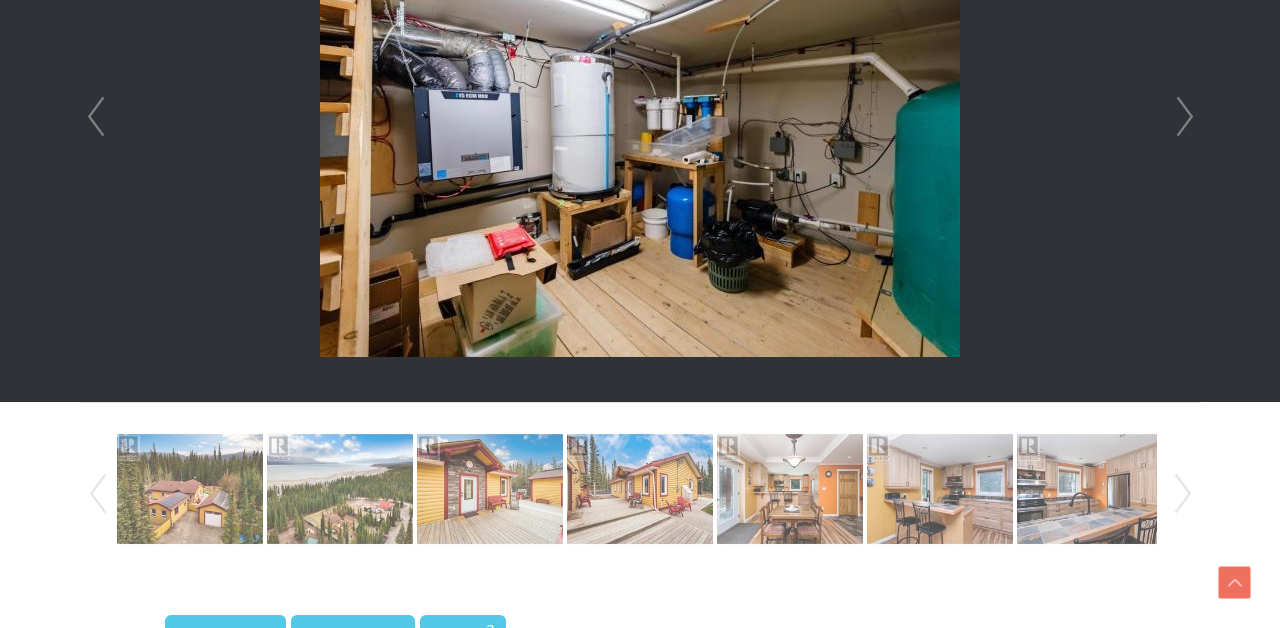 click on "Next" at bounding box center (1185, 117) 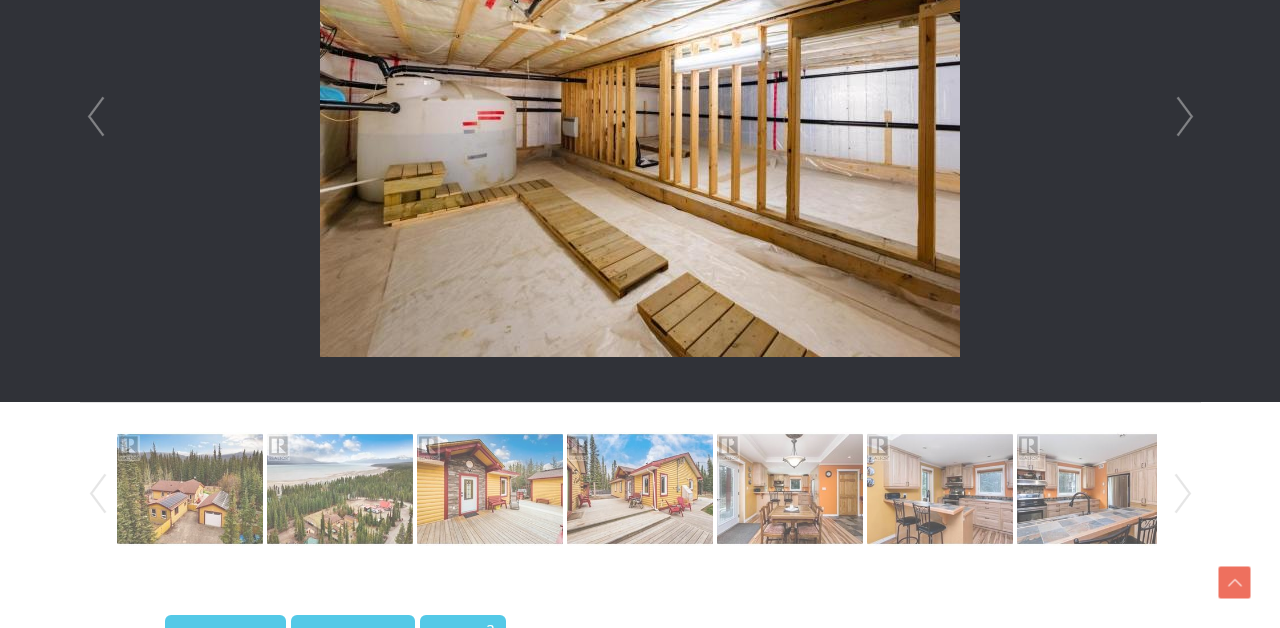 click on "Next" at bounding box center [1185, 117] 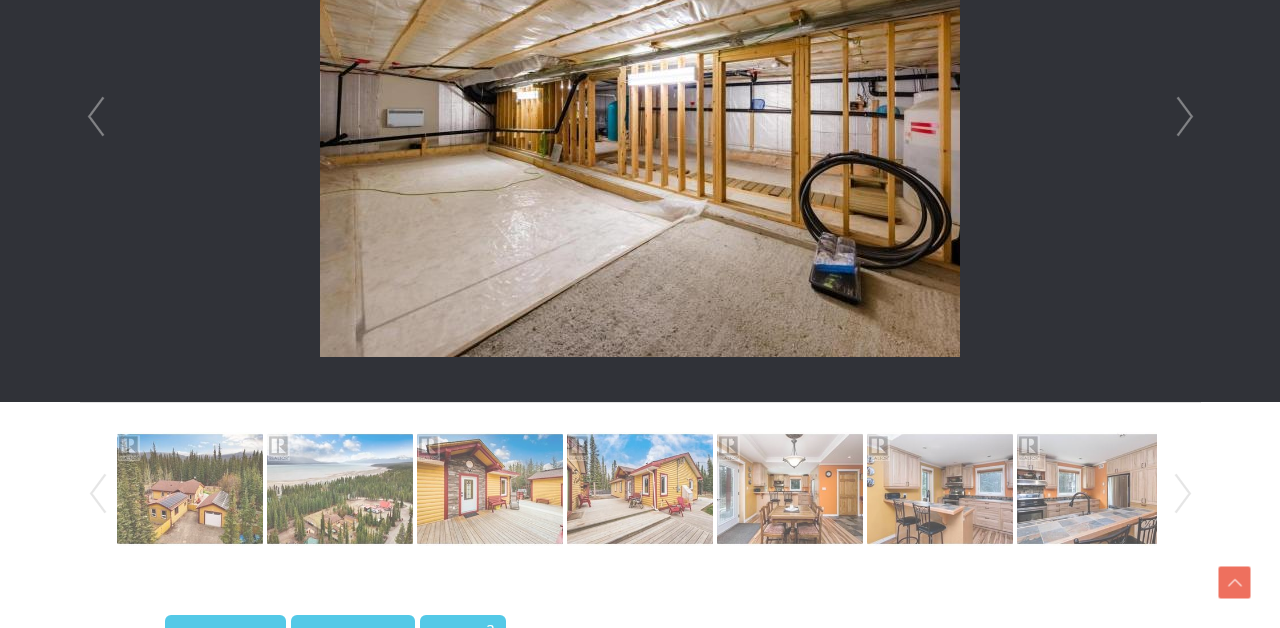 click on "Next" at bounding box center [1185, 117] 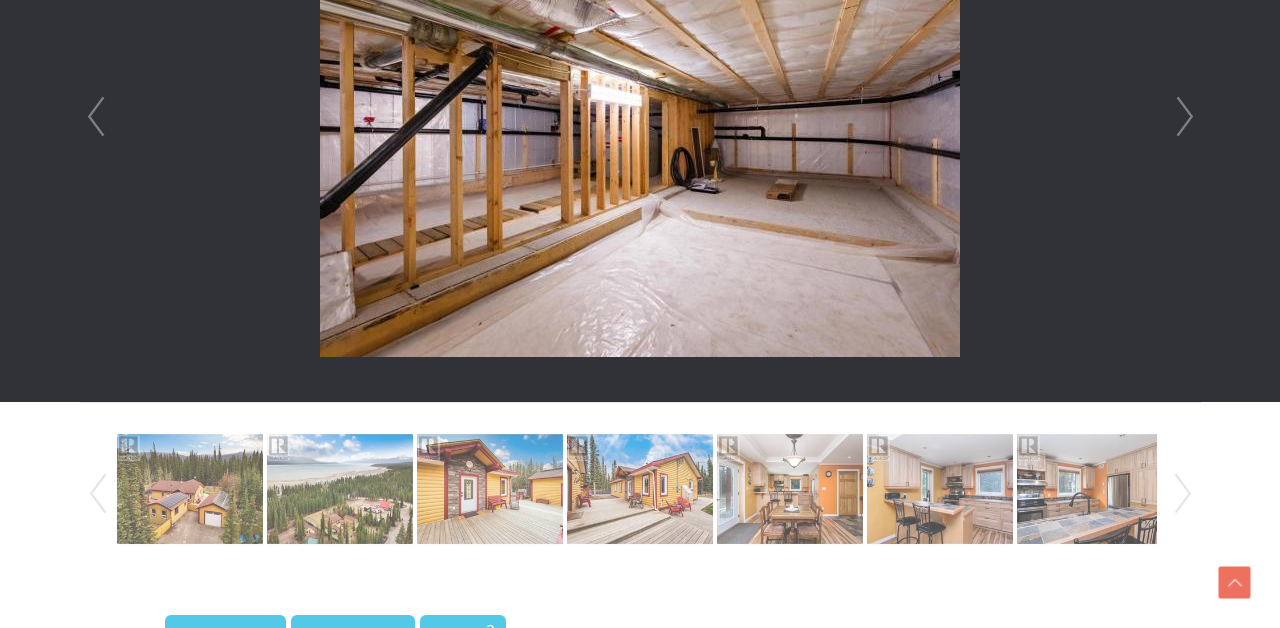 click on "Next" at bounding box center (1185, 117) 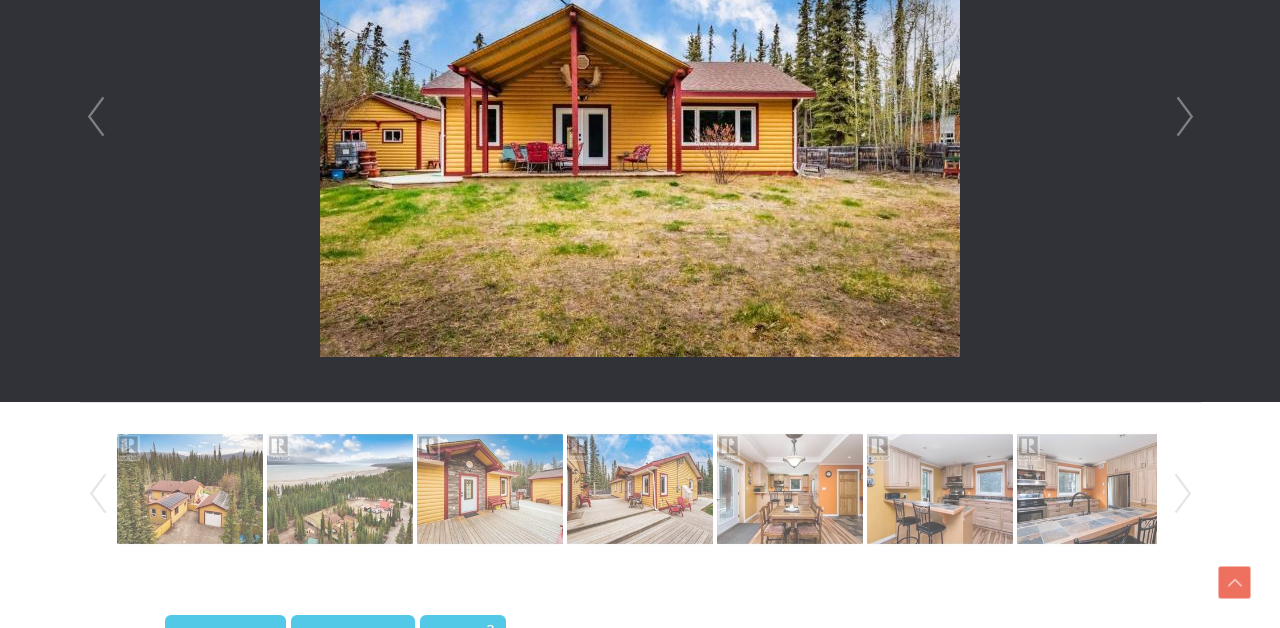 click on "Next" at bounding box center [1185, 117] 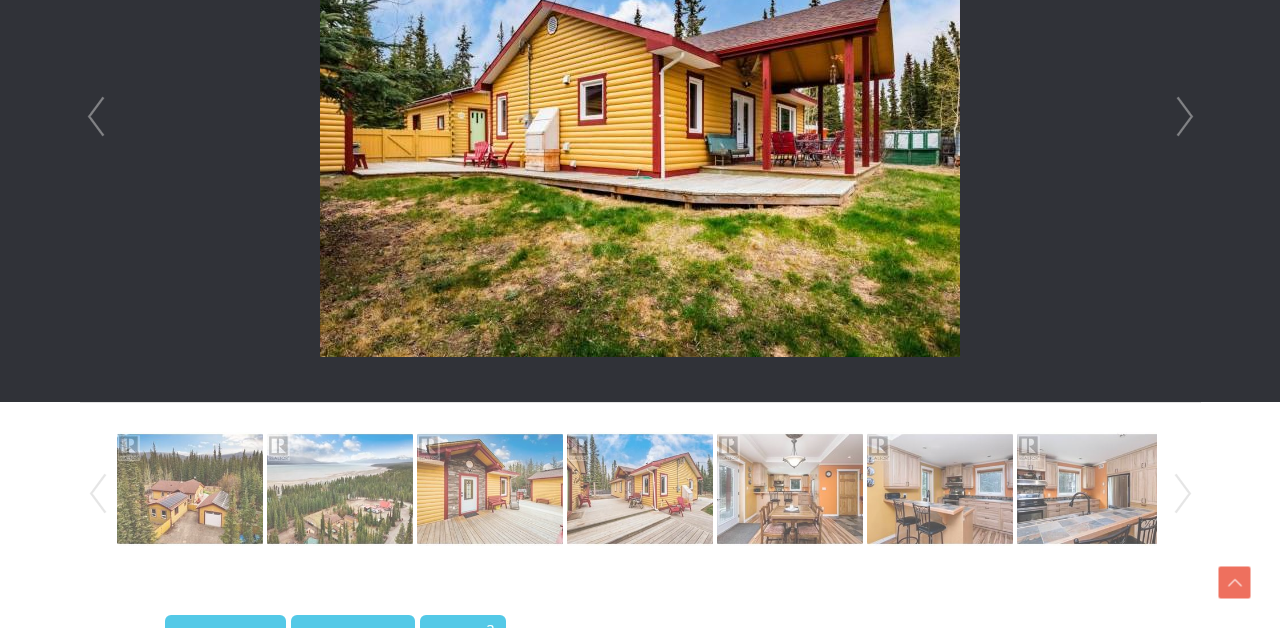 click on "Next" at bounding box center (1185, 117) 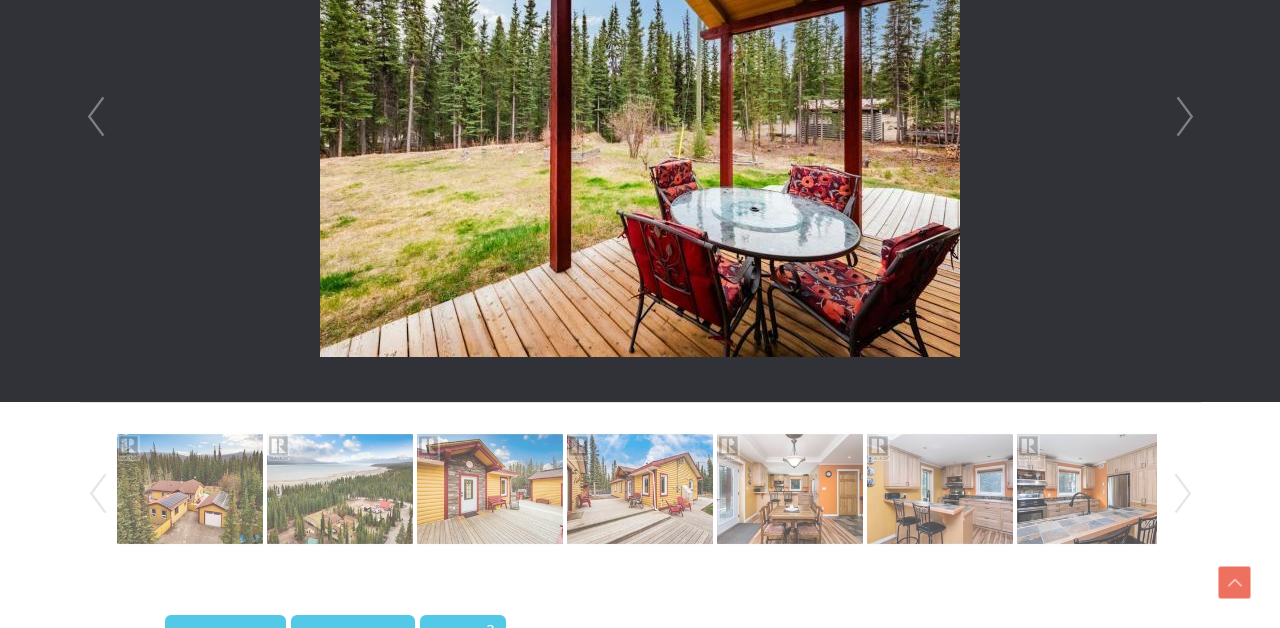 click on "Next" at bounding box center [1185, 117] 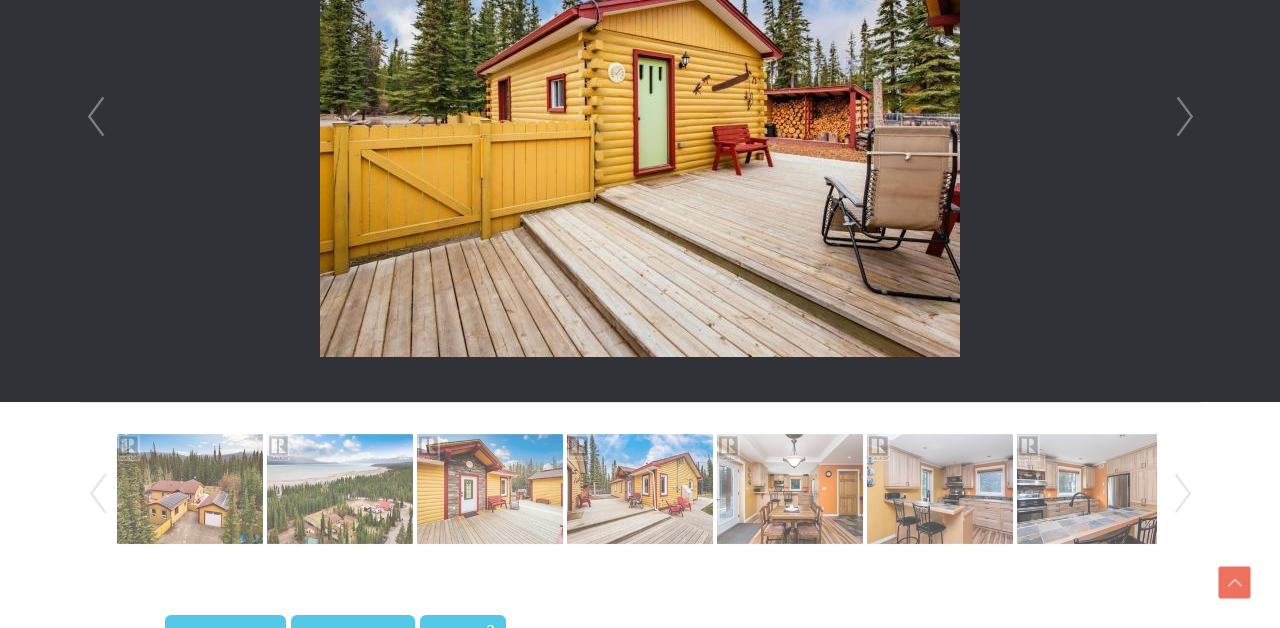 click on "Next" at bounding box center [1185, 117] 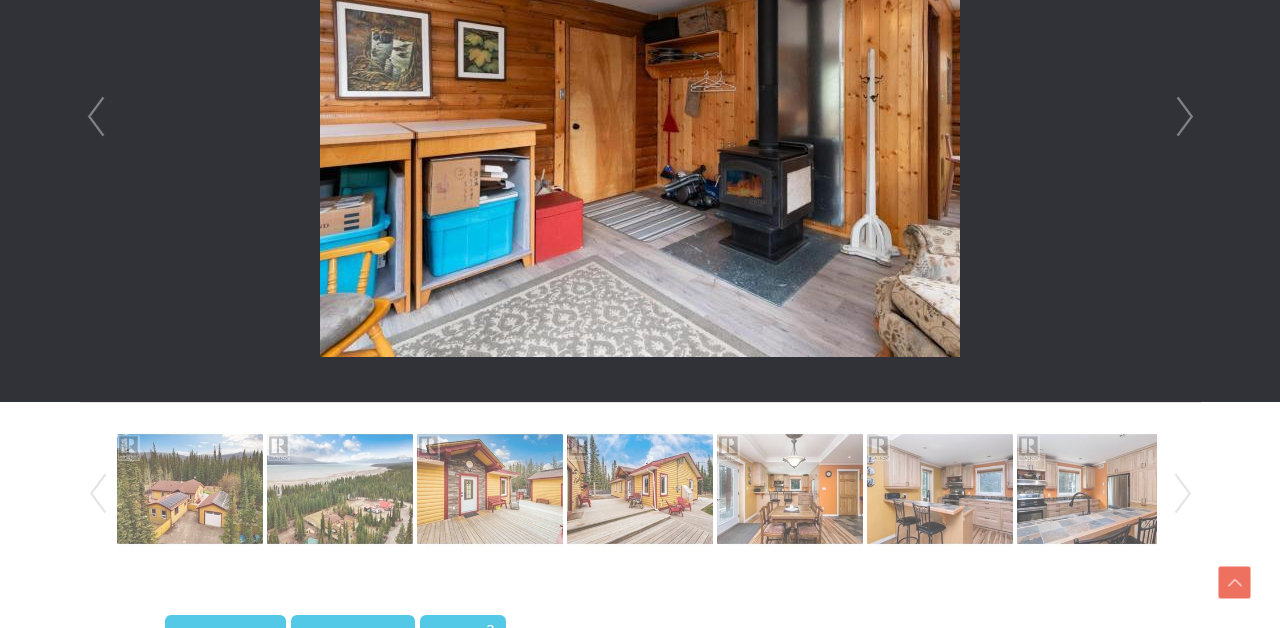 click on "Next" at bounding box center (1185, 117) 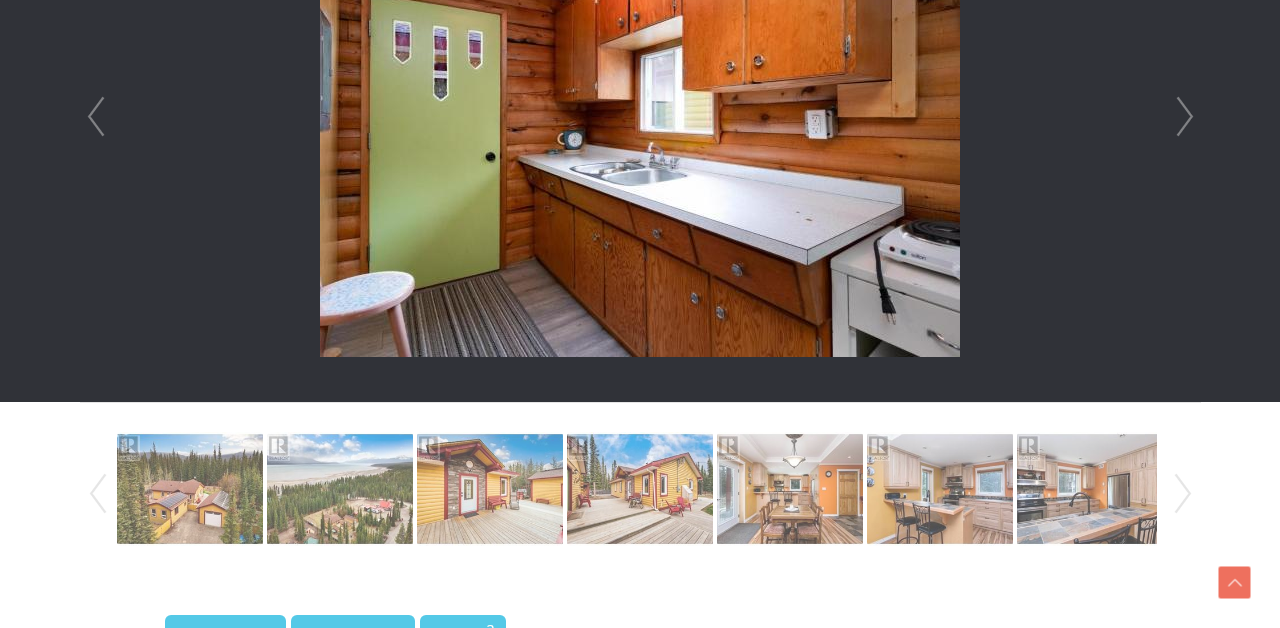 click on "Next" at bounding box center (1185, 117) 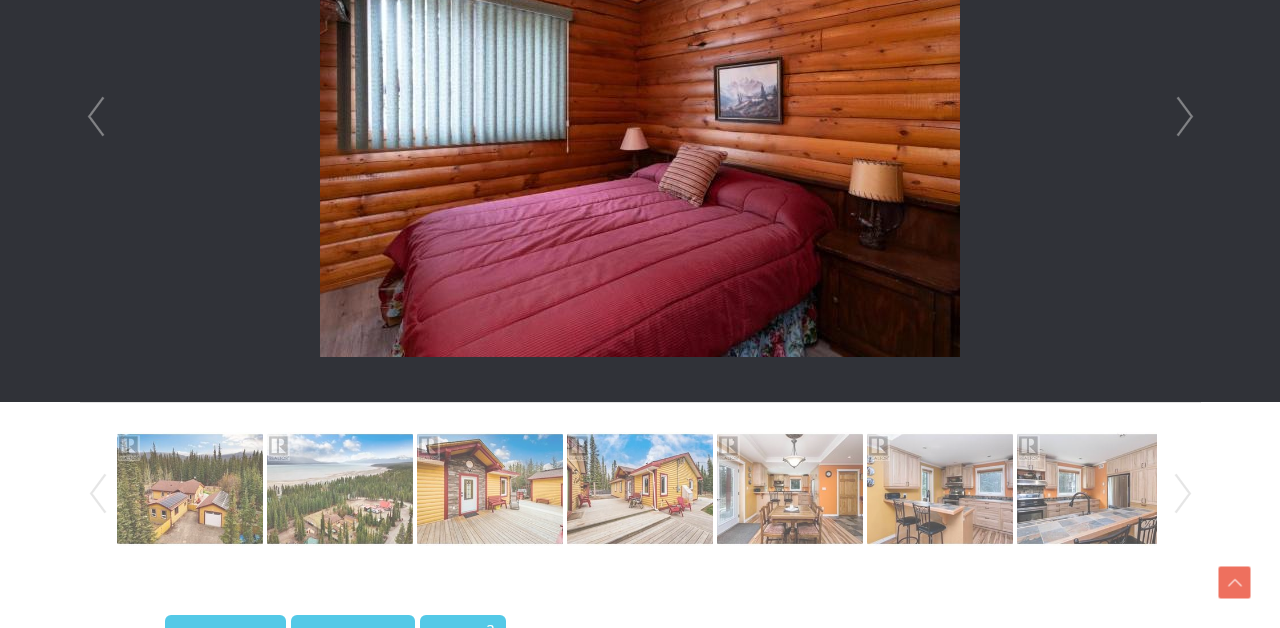 click on "Next" at bounding box center [1185, 117] 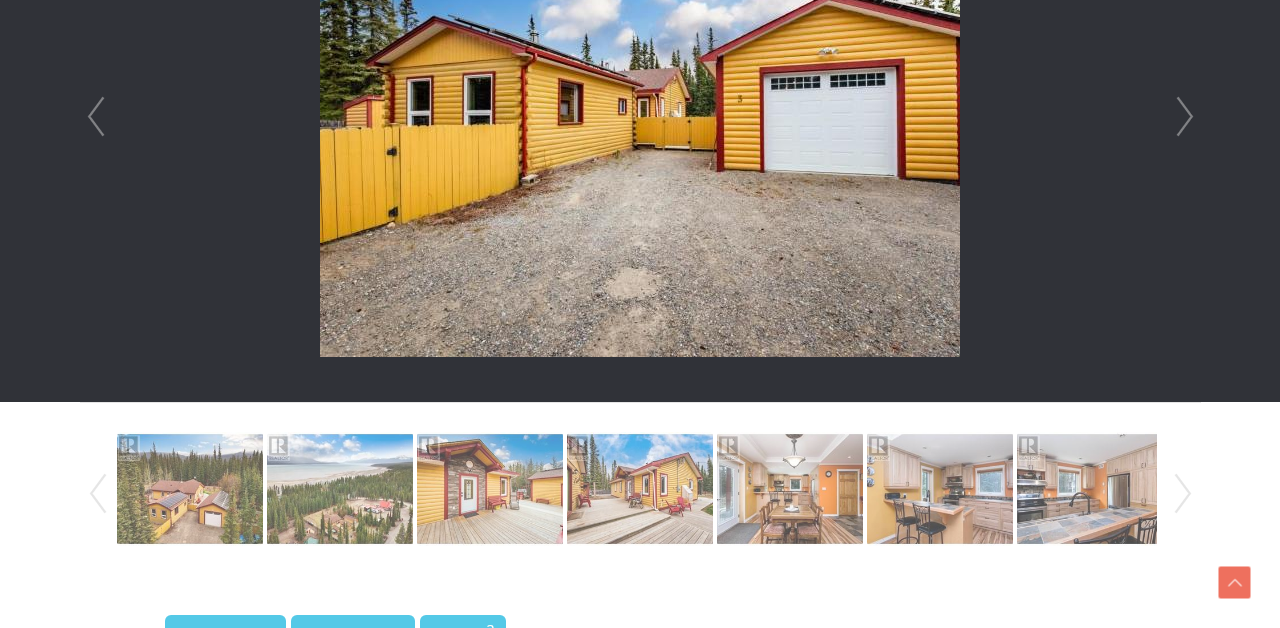 click on "Next" at bounding box center (1185, 117) 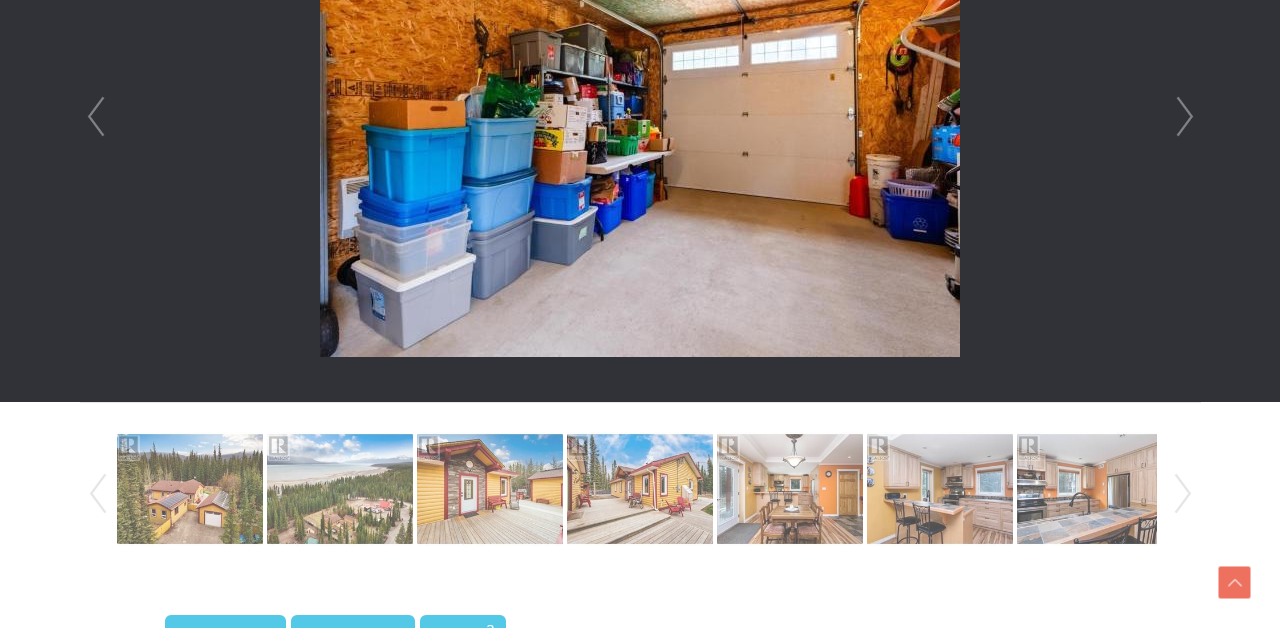 click on "Next" at bounding box center [1185, 117] 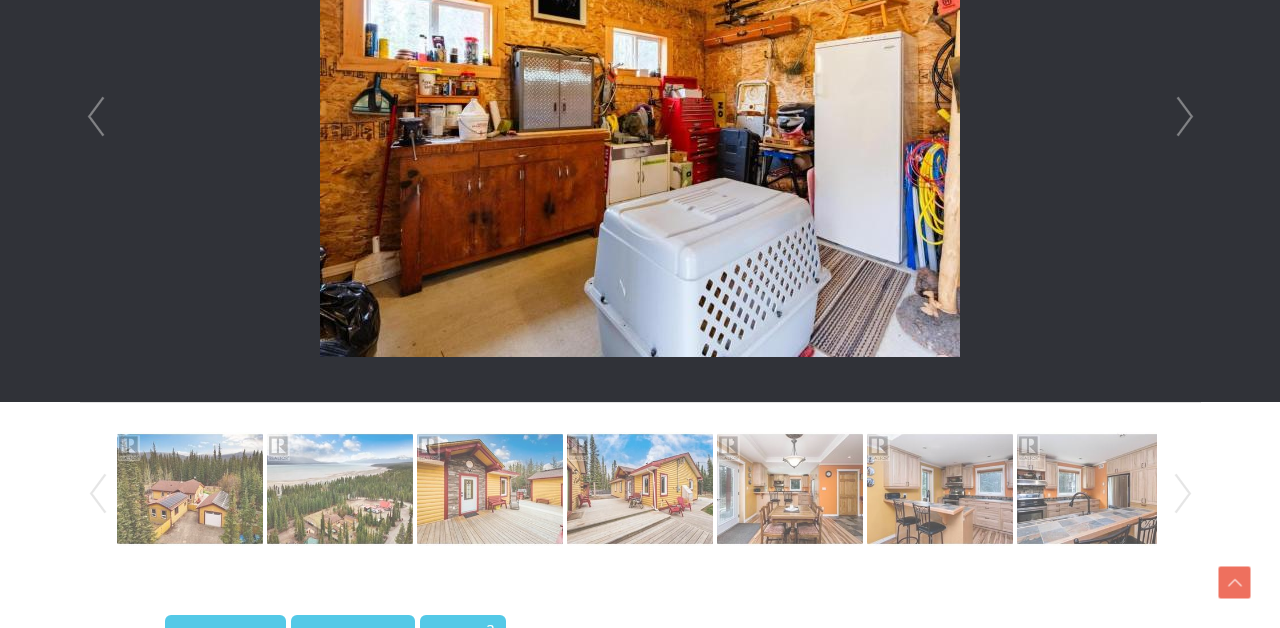 click on "Next" at bounding box center [1185, 117] 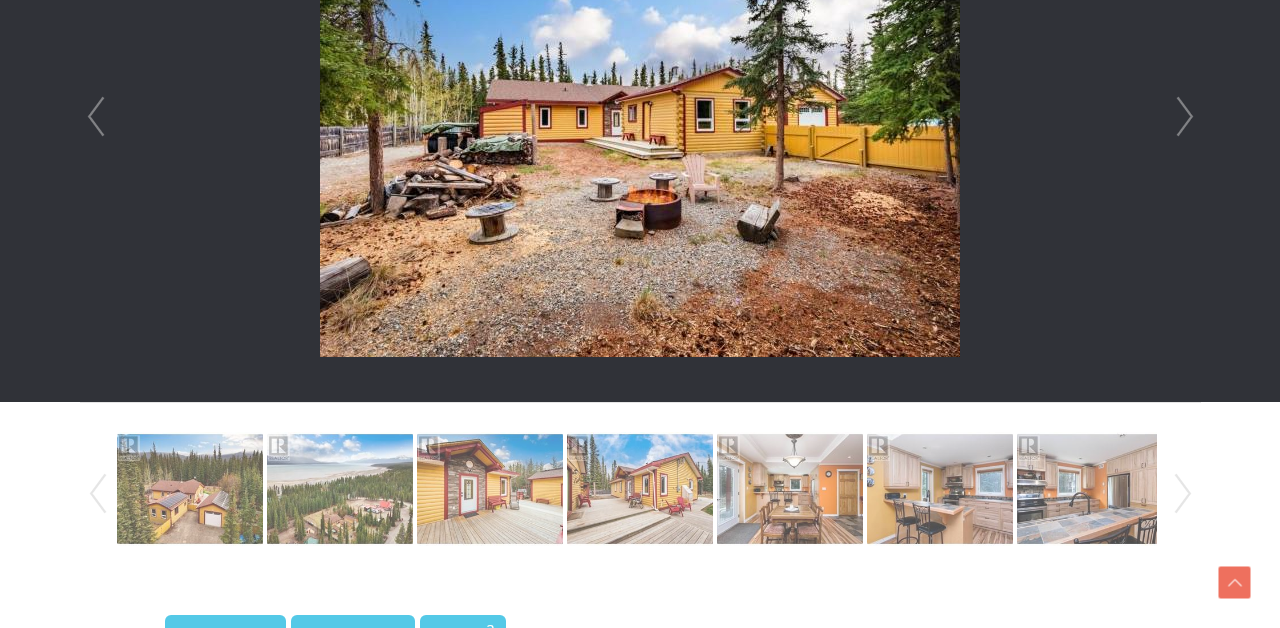 click on "Next" at bounding box center (1185, 117) 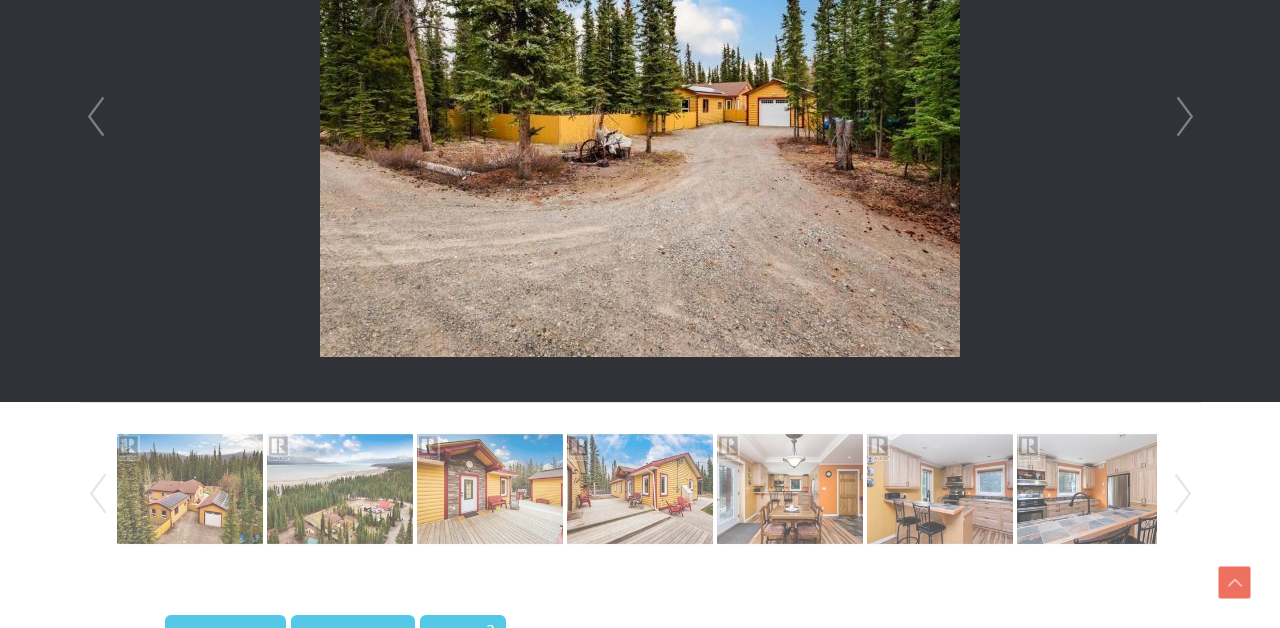 click on "Next" at bounding box center (1185, 117) 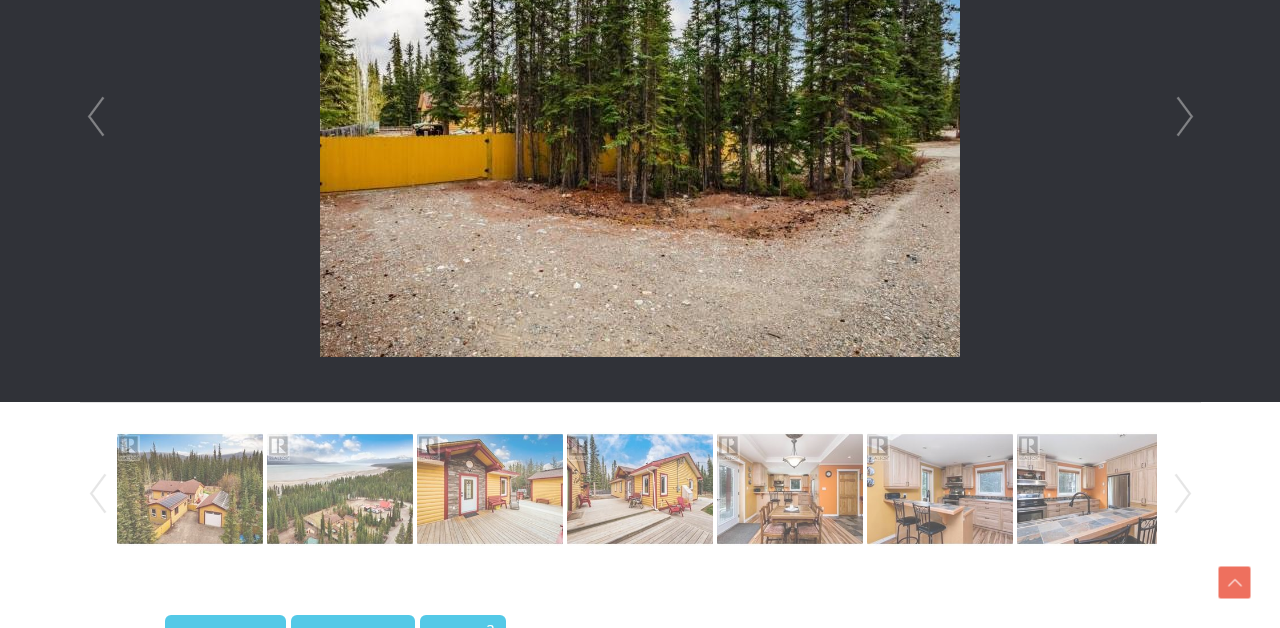 click on "Next" at bounding box center (1185, 117) 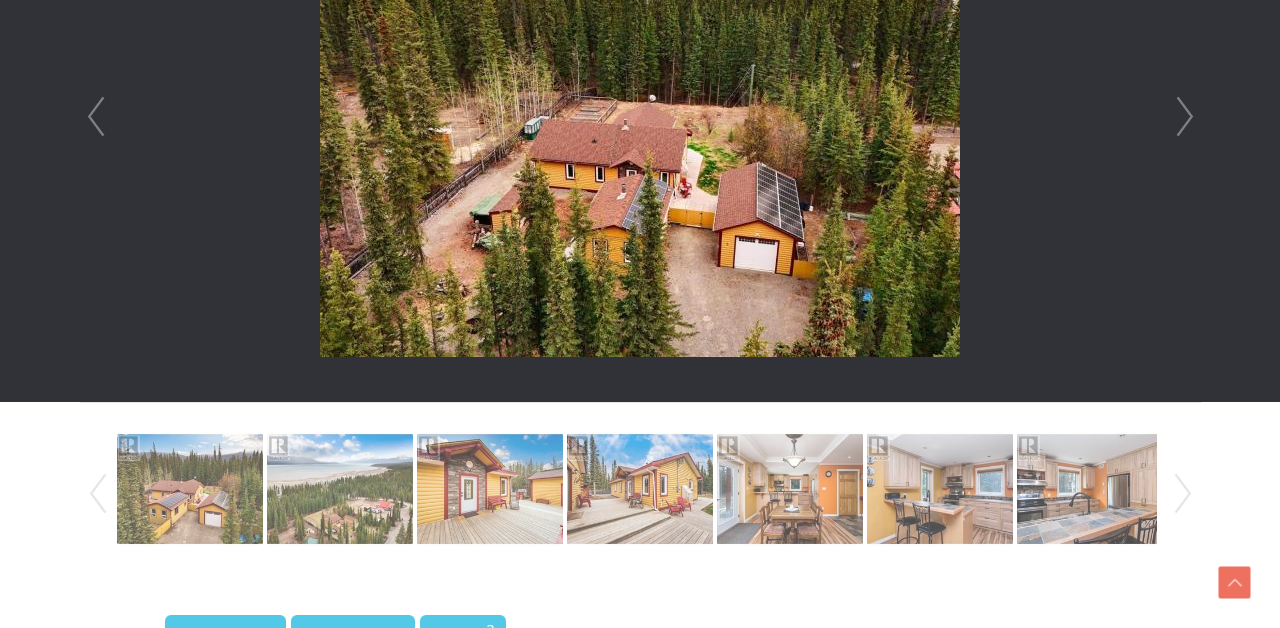 click on "Next" at bounding box center [1185, 117] 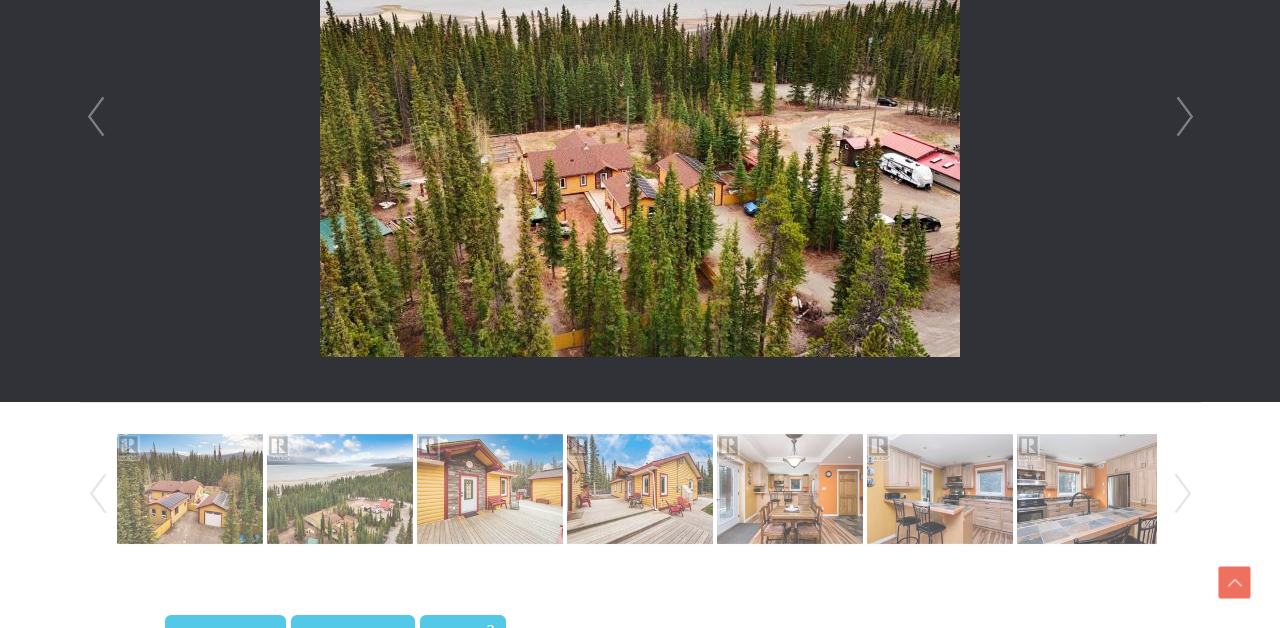 click on "Next" at bounding box center [1185, 117] 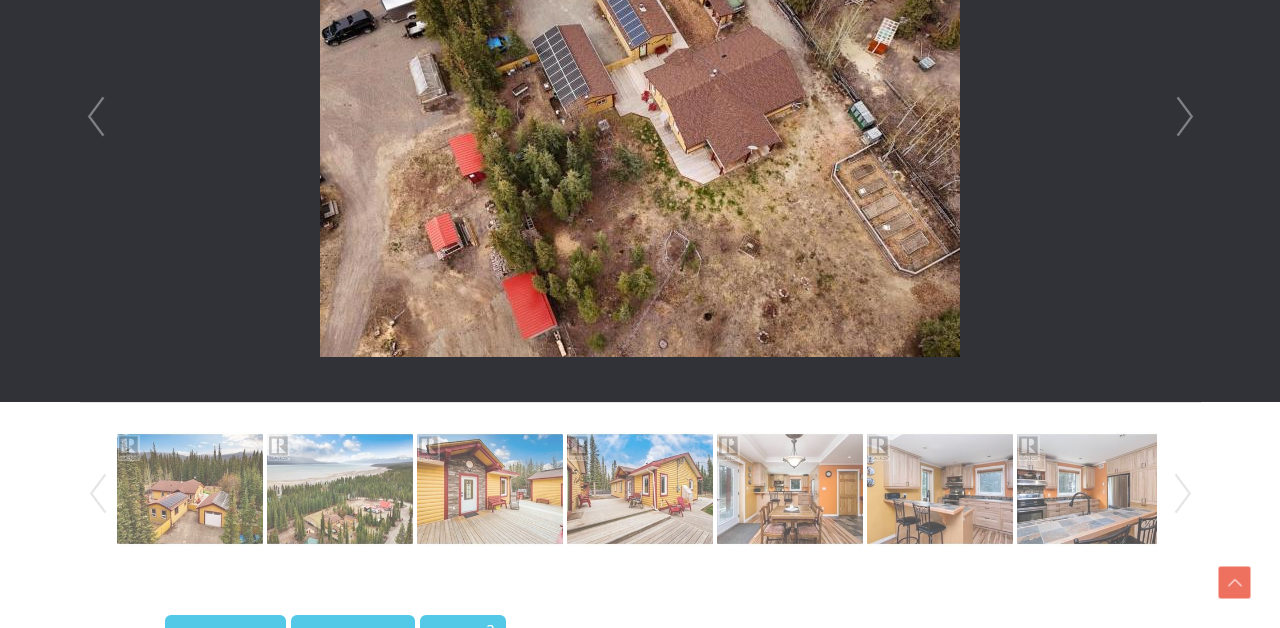click on "Next" at bounding box center (1185, 117) 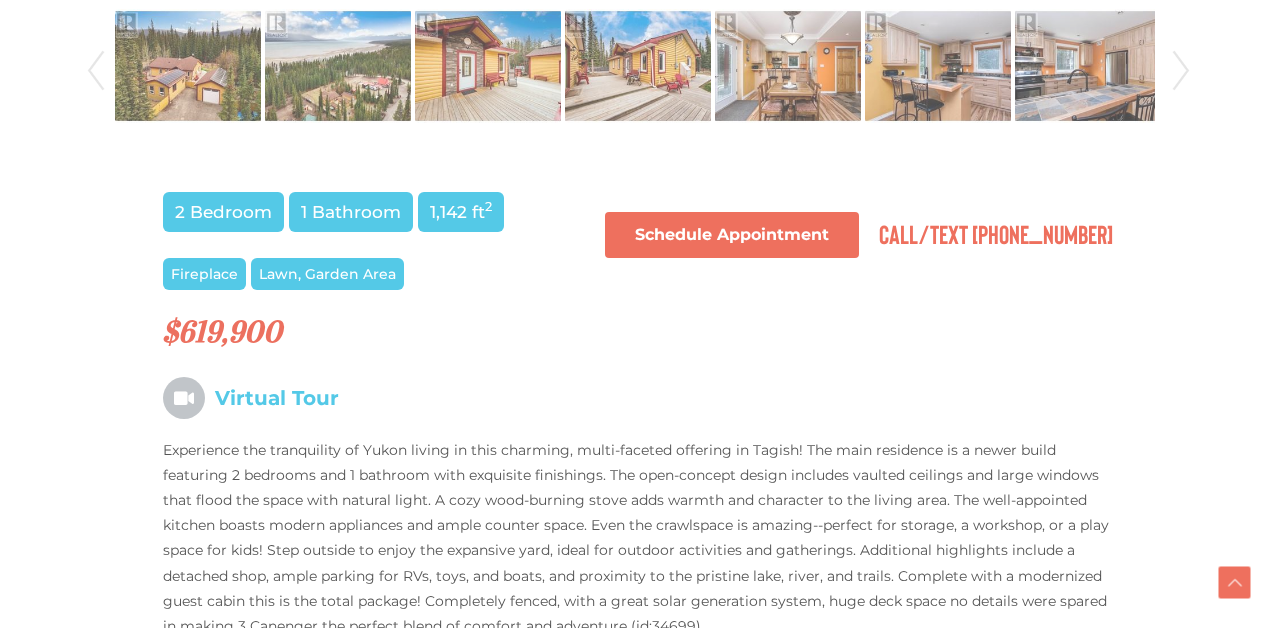 scroll, scrollTop: 1171, scrollLeft: 2, axis: both 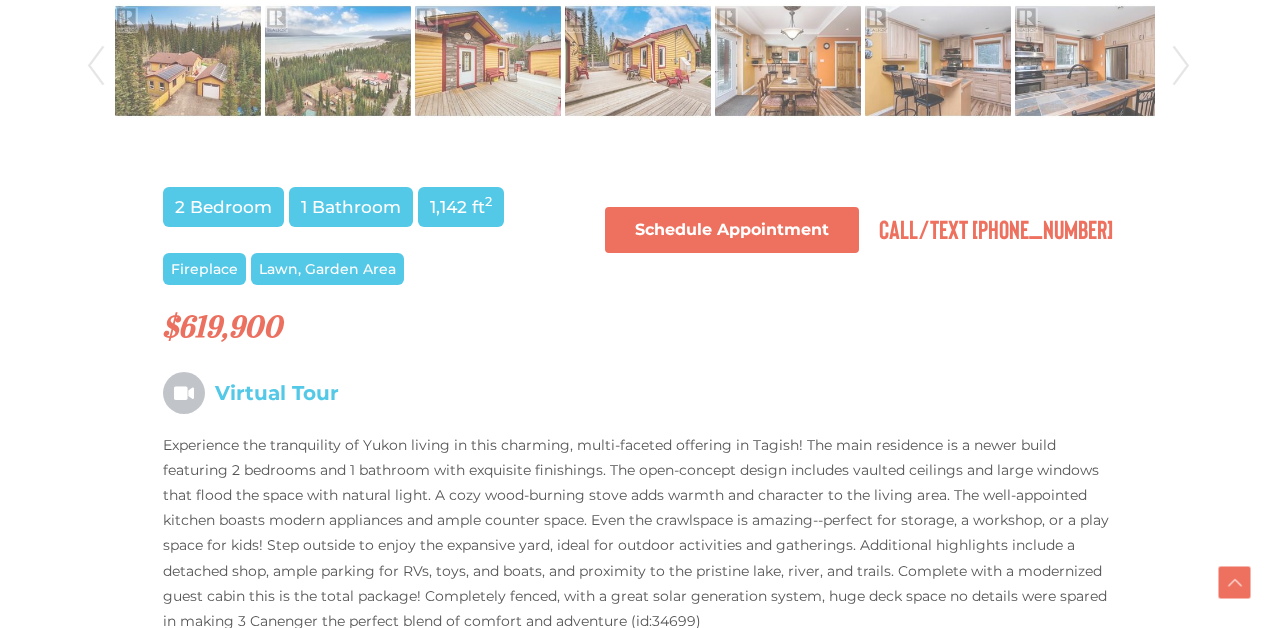 click at bounding box center (184, 393) 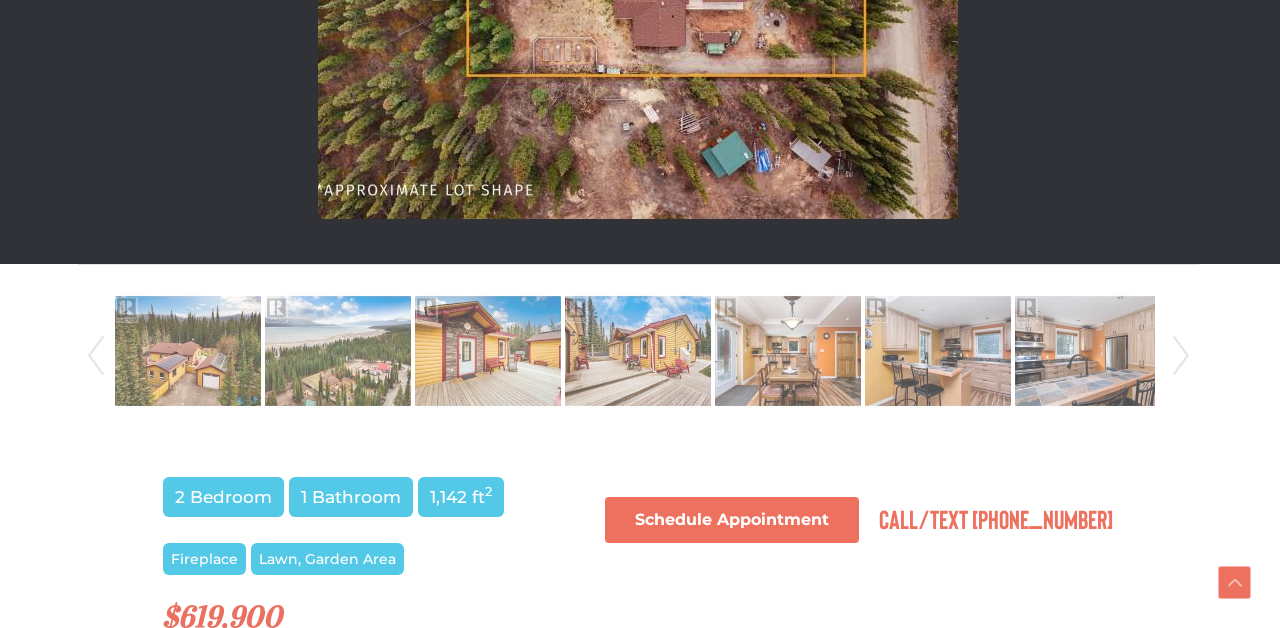 scroll, scrollTop: 913, scrollLeft: 2, axis: both 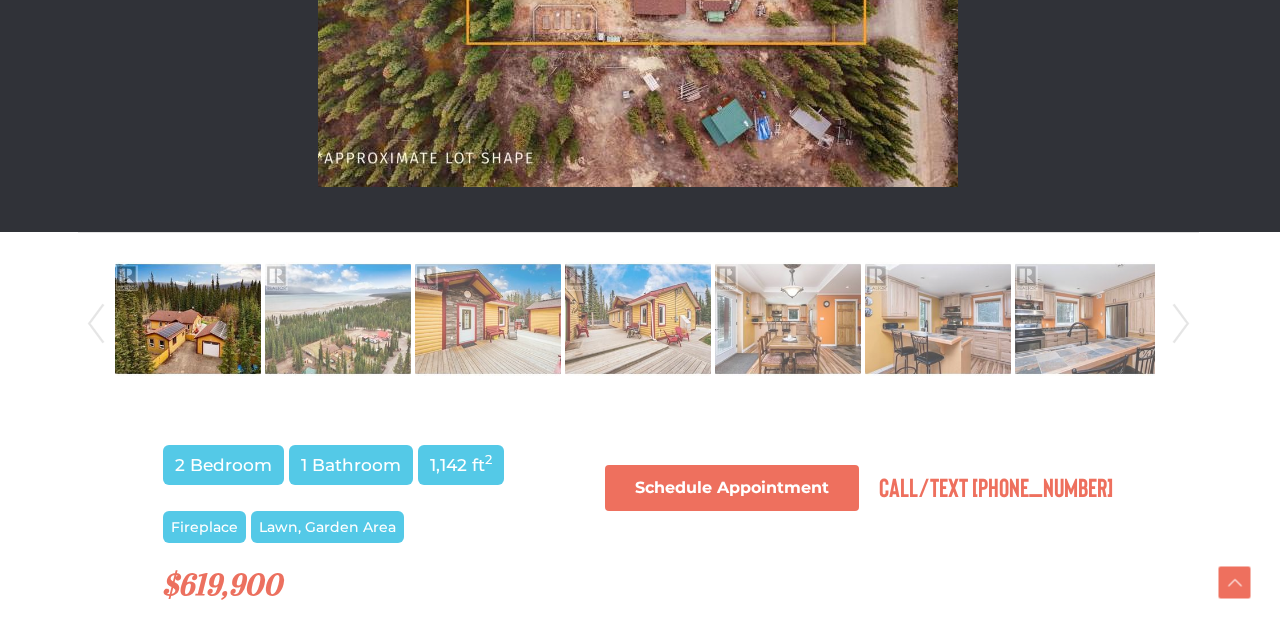 click at bounding box center [188, 319] 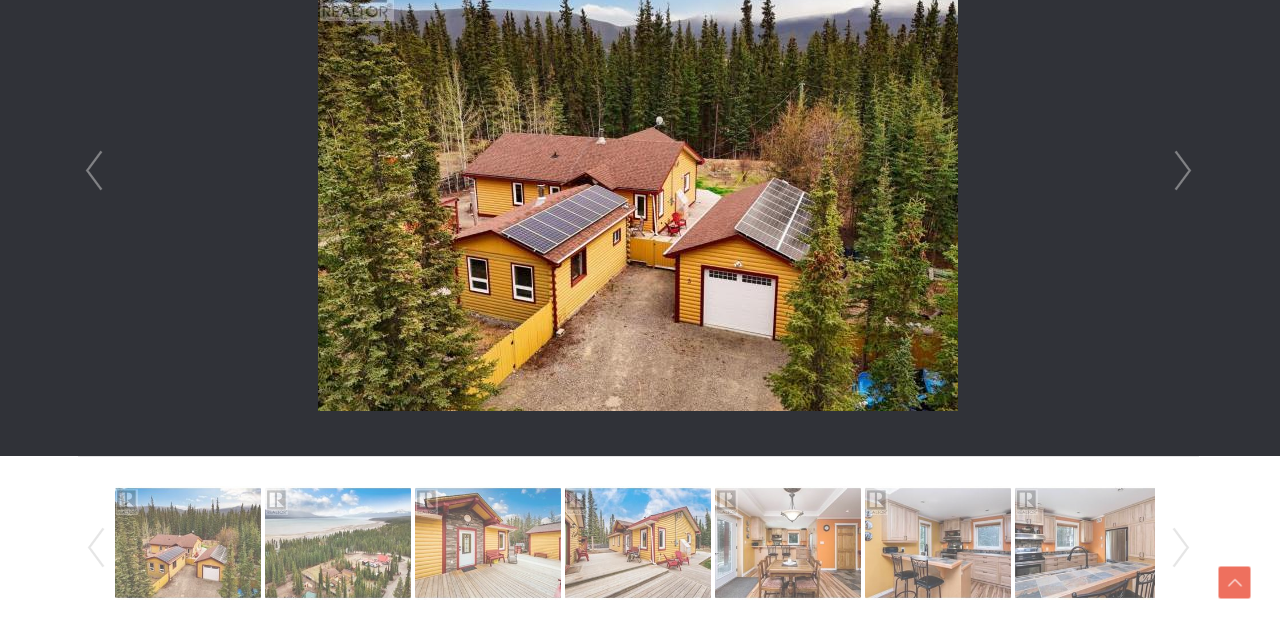 scroll, scrollTop: 689, scrollLeft: 3, axis: both 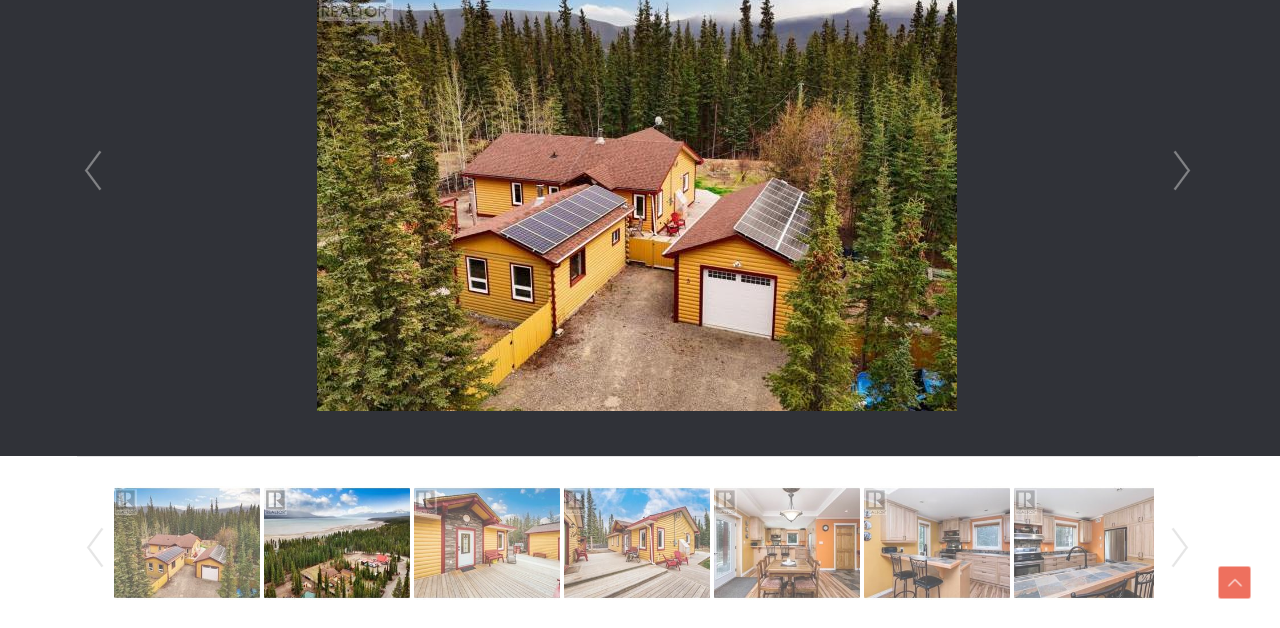 click at bounding box center (337, 543) 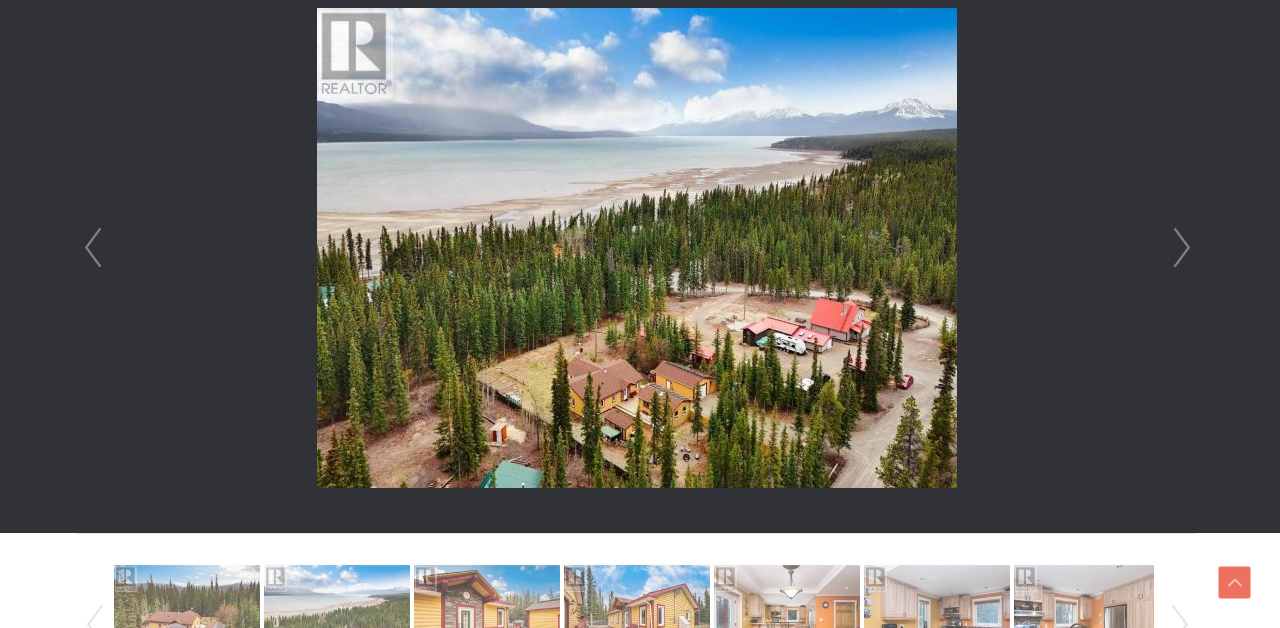 scroll, scrollTop: 616, scrollLeft: 3, axis: both 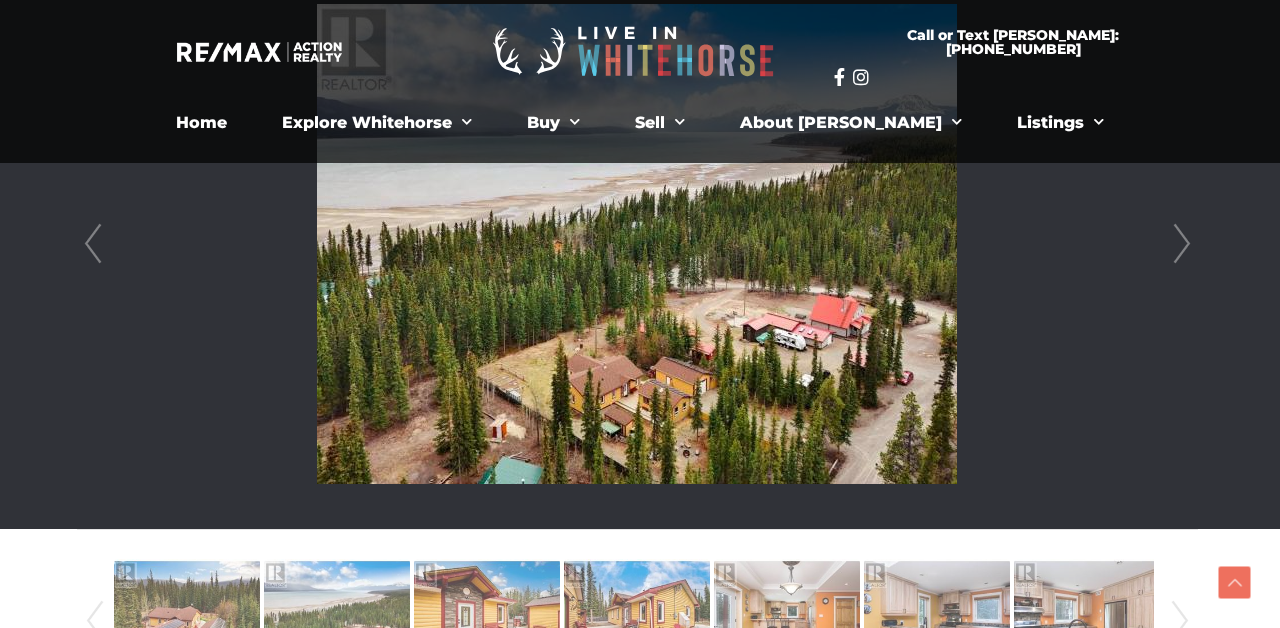 click at bounding box center [637, 244] 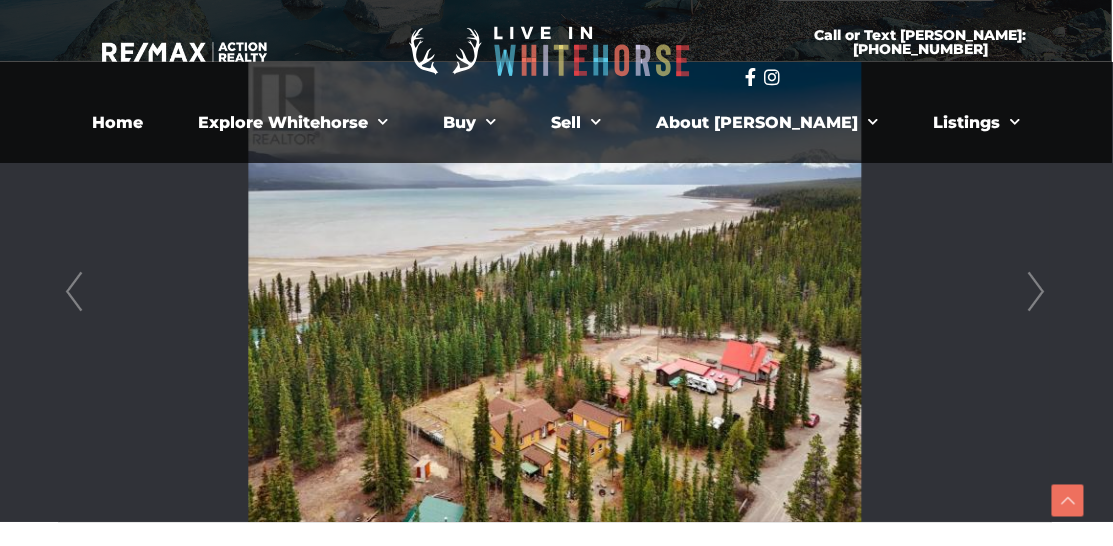 scroll, scrollTop: 520, scrollLeft: 2, axis: both 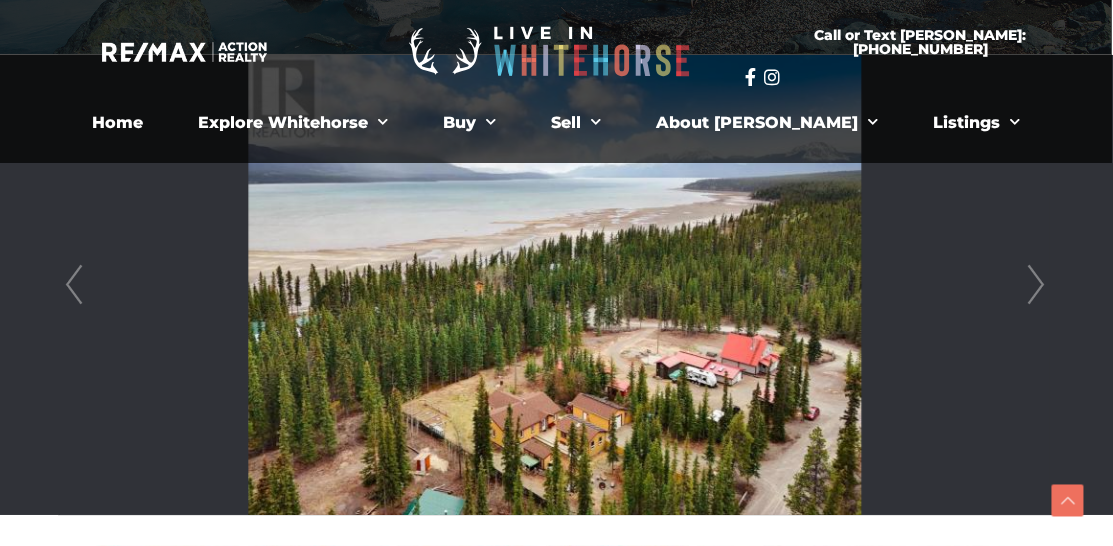 click at bounding box center (554, 285) 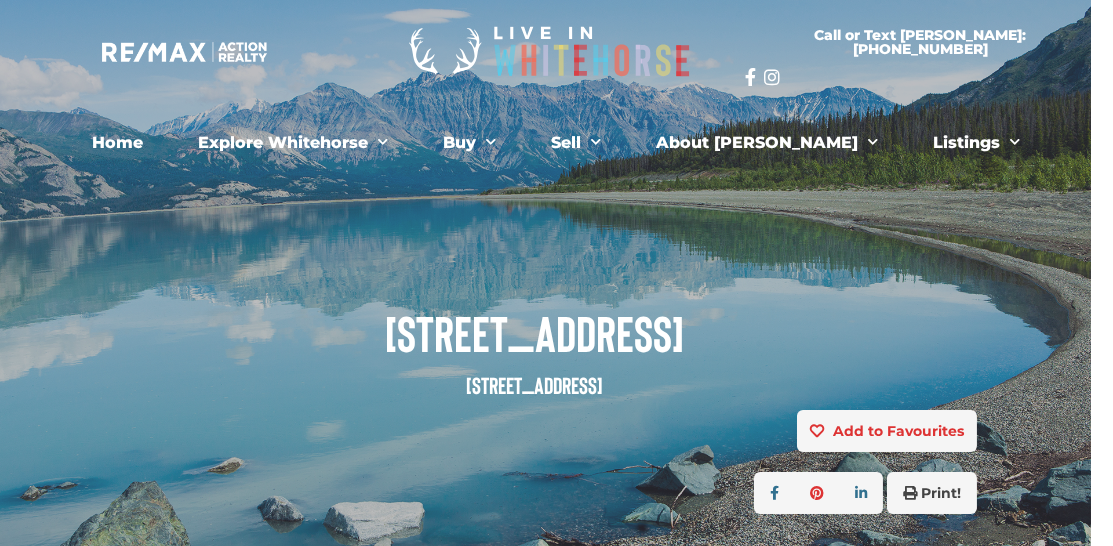 scroll, scrollTop: 0, scrollLeft: 22, axis: horizontal 